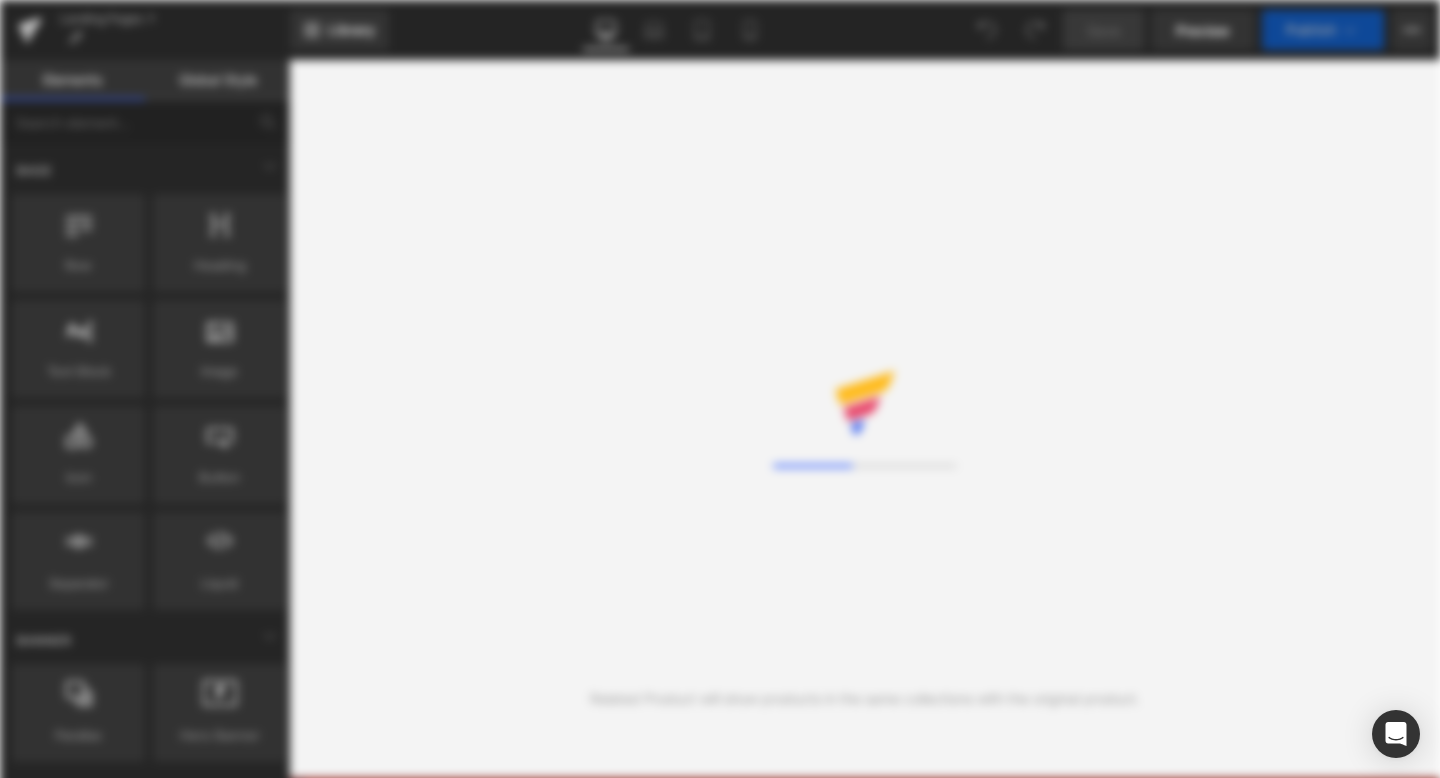 scroll, scrollTop: 0, scrollLeft: 0, axis: both 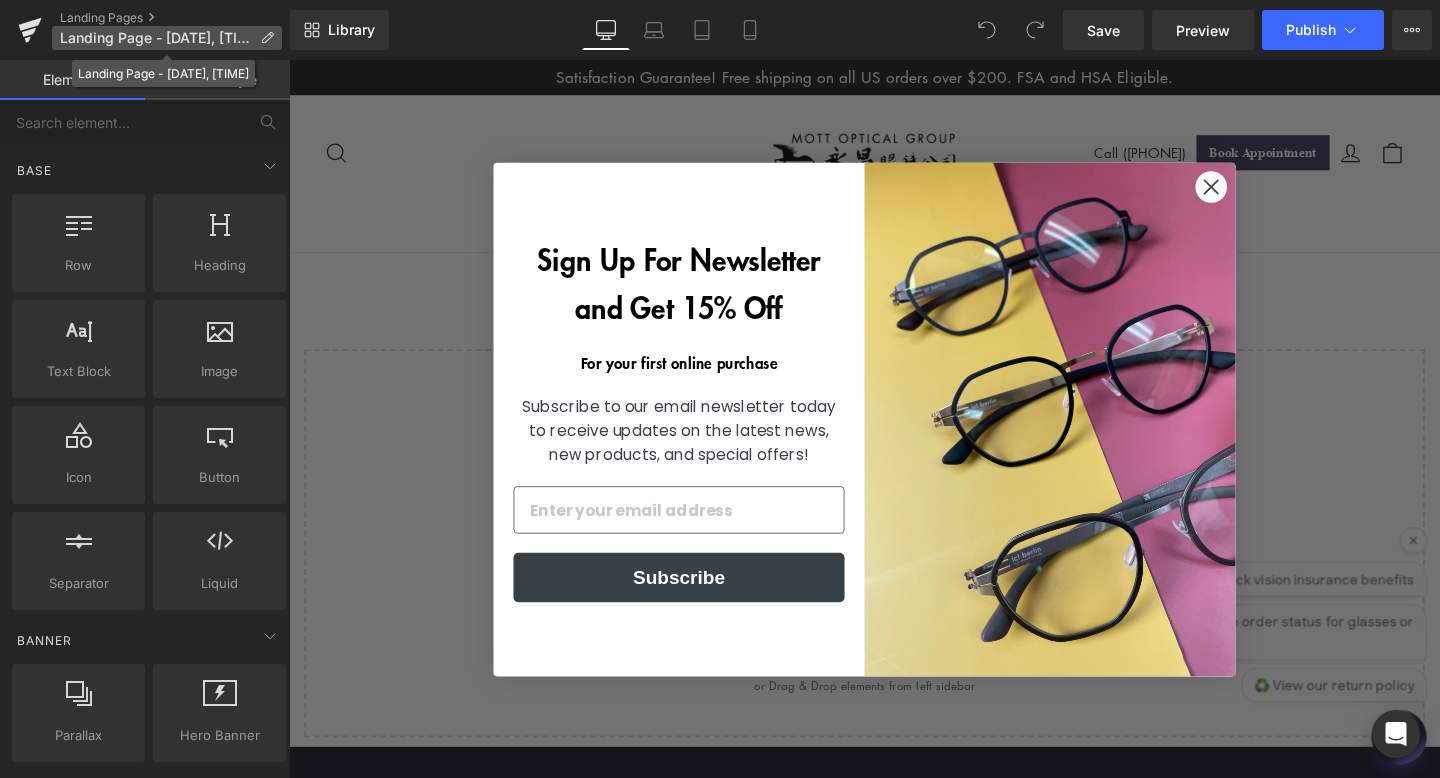 click on "Landing Page - [DATE], [TIME]" at bounding box center [156, 38] 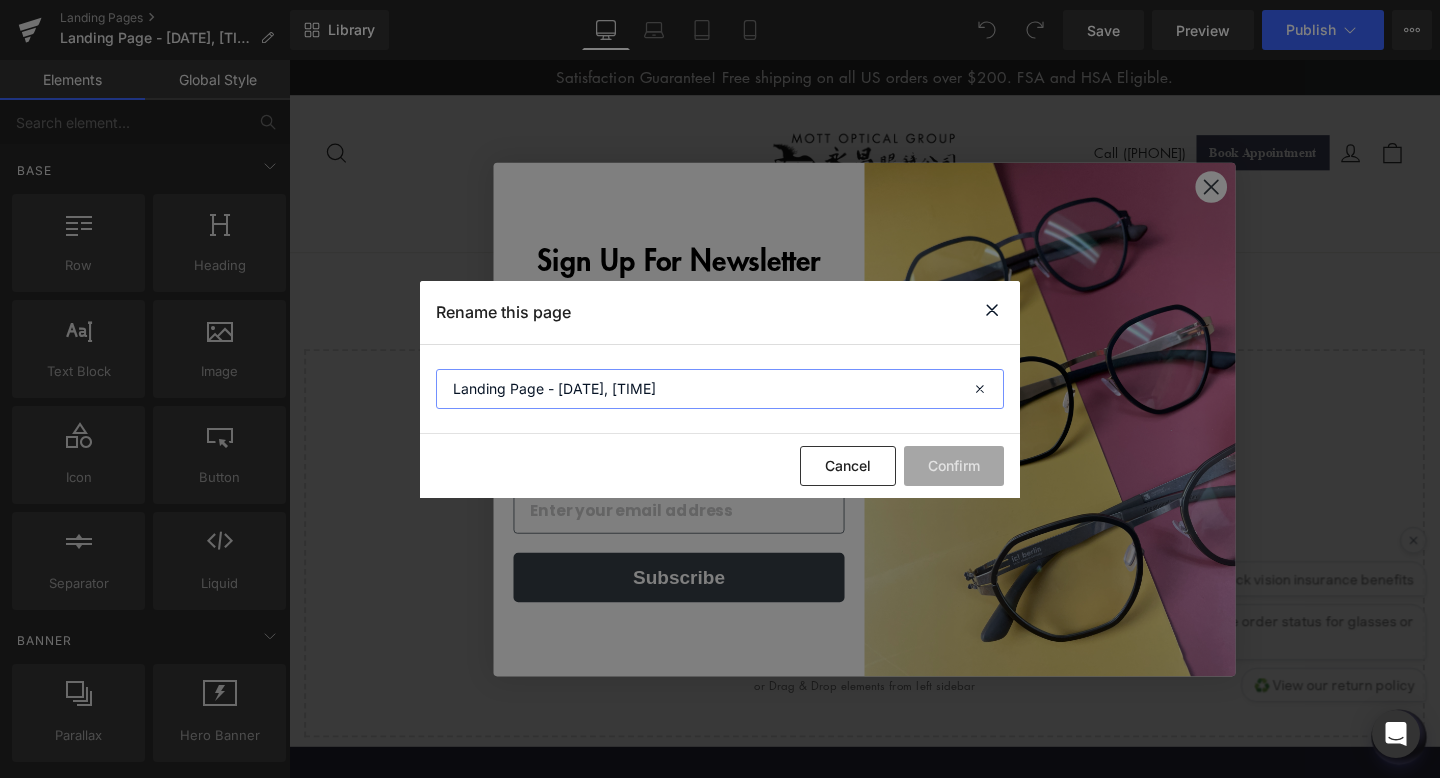 drag, startPoint x: 785, startPoint y: 388, endPoint x: 372, endPoint y: 383, distance: 413.03027 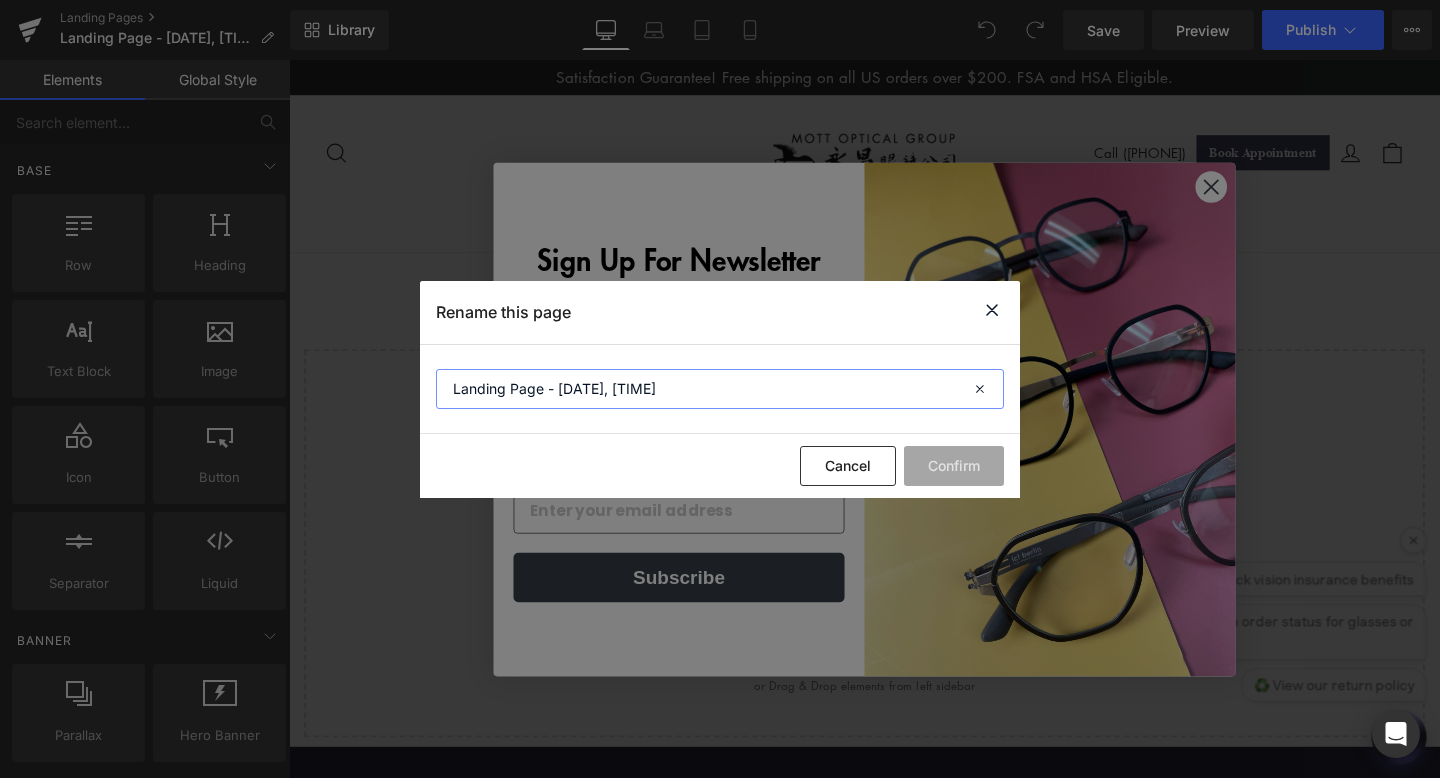 click on "Landing Page - [DATE], [TIME] - Landing Page" at bounding box center [720, 389] 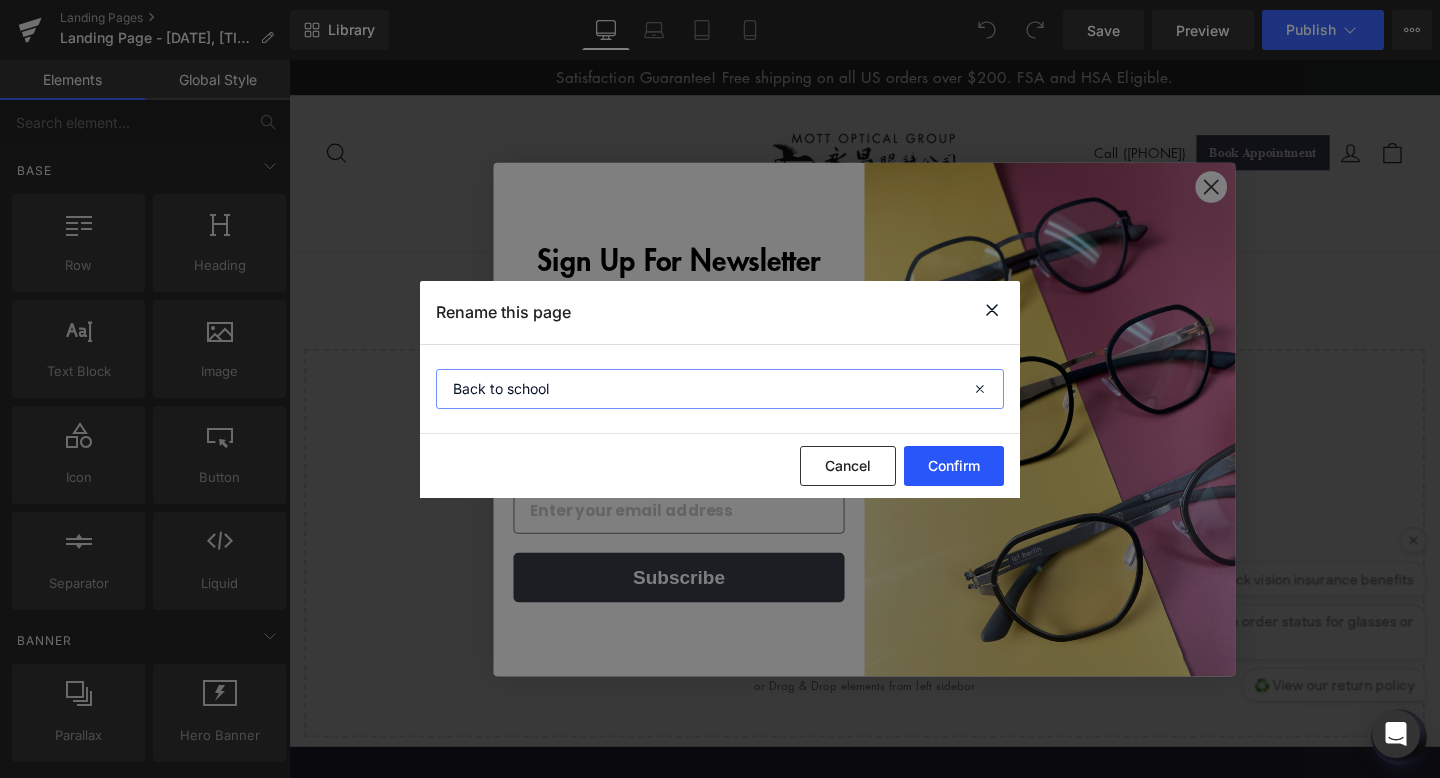 type on "Back to school" 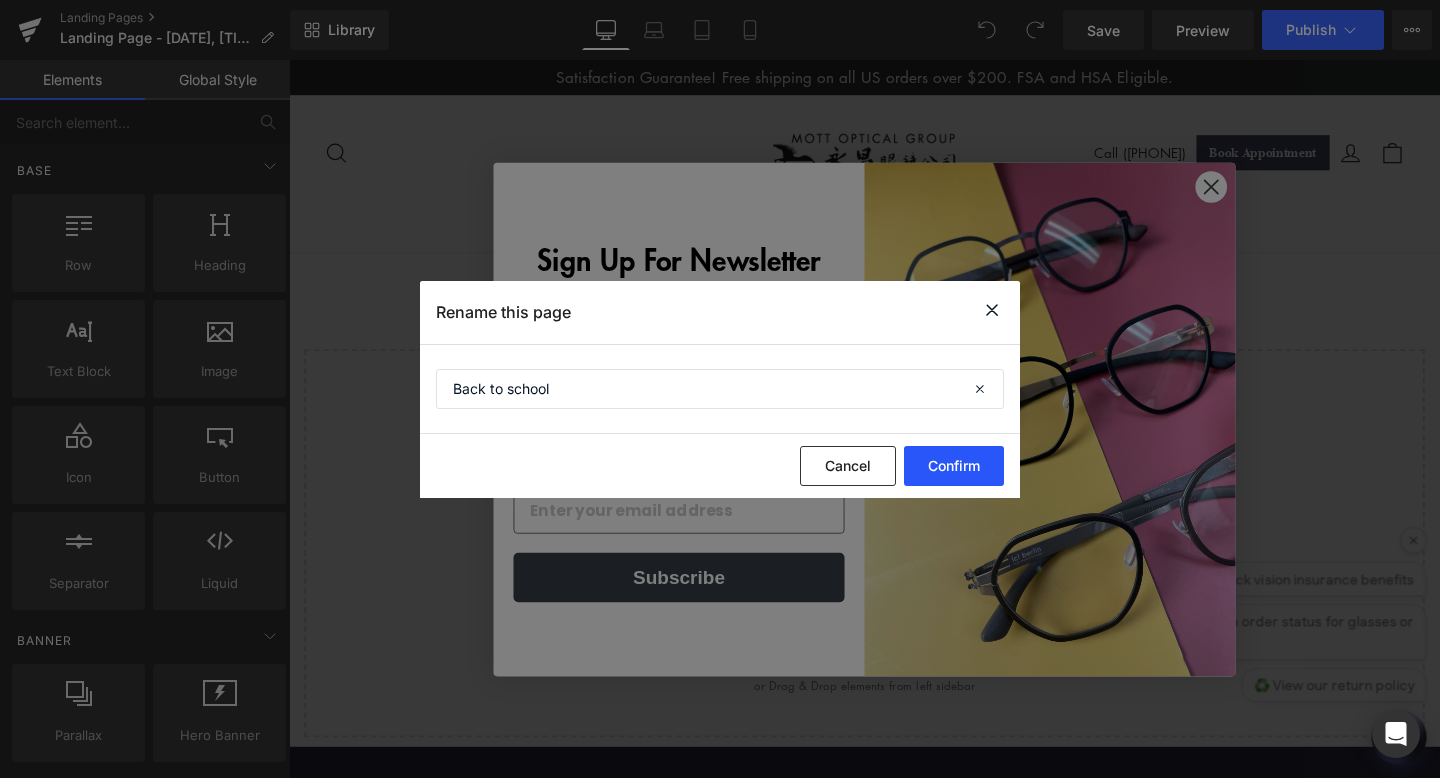 click on "Confirm" at bounding box center [954, 466] 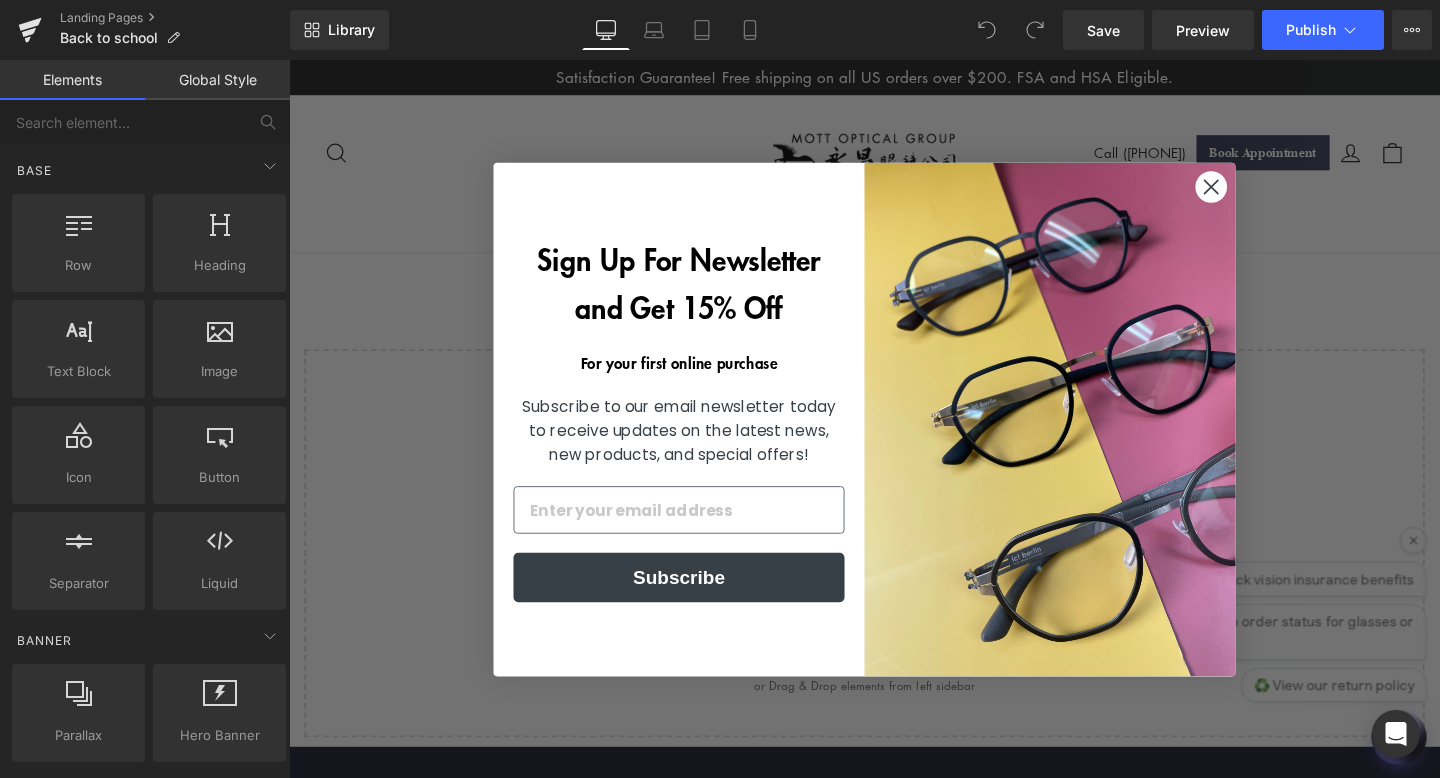click 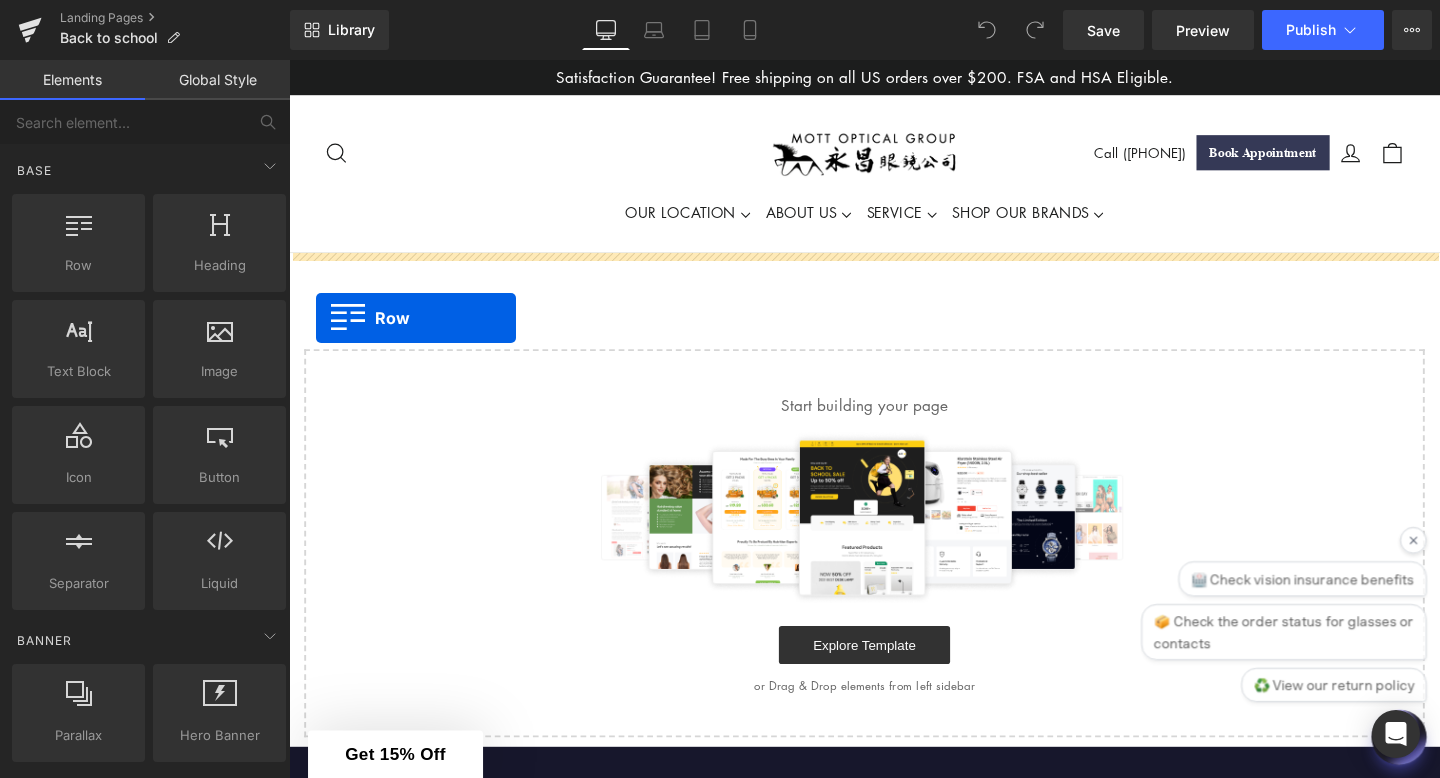 drag, startPoint x: 368, startPoint y: 315, endPoint x: 316, endPoint y: 331, distance: 54.405884 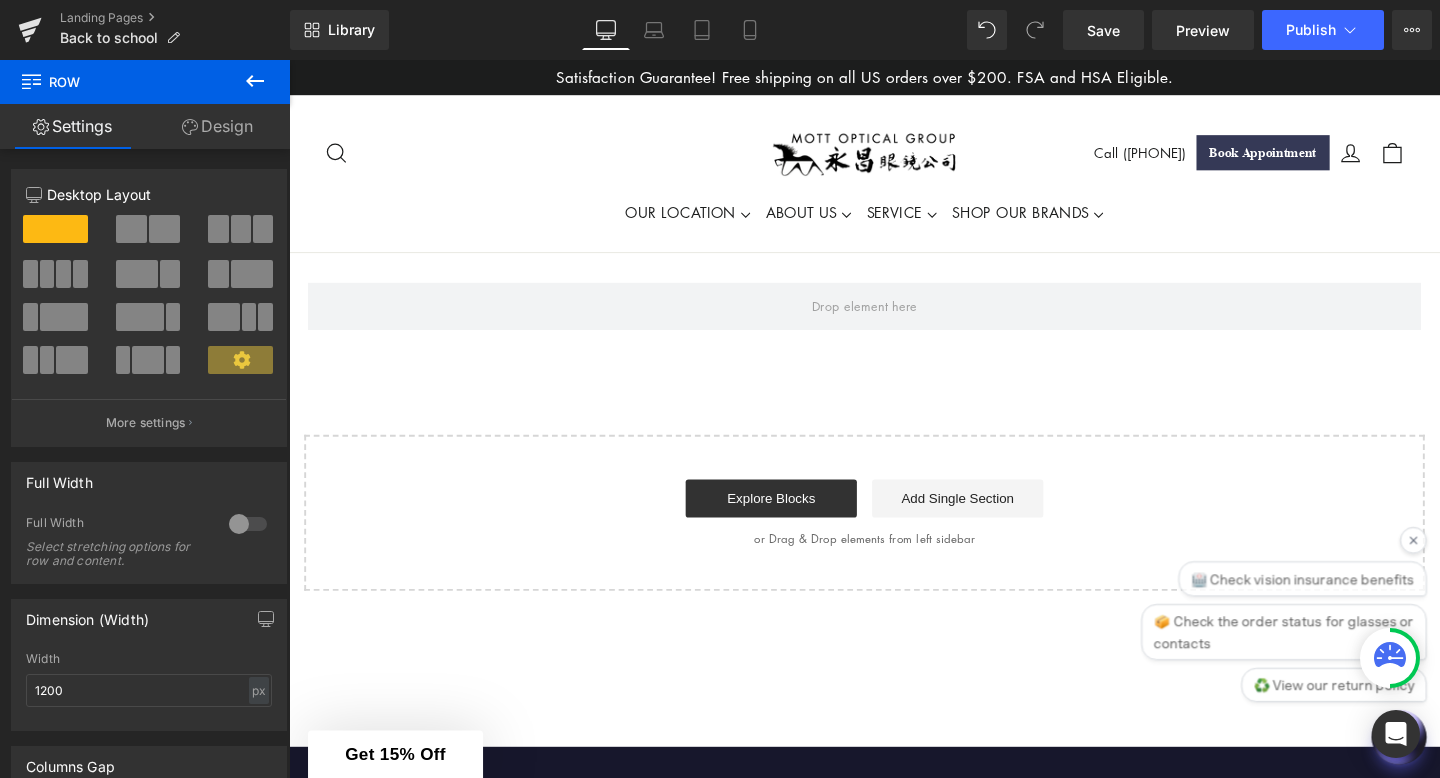 click 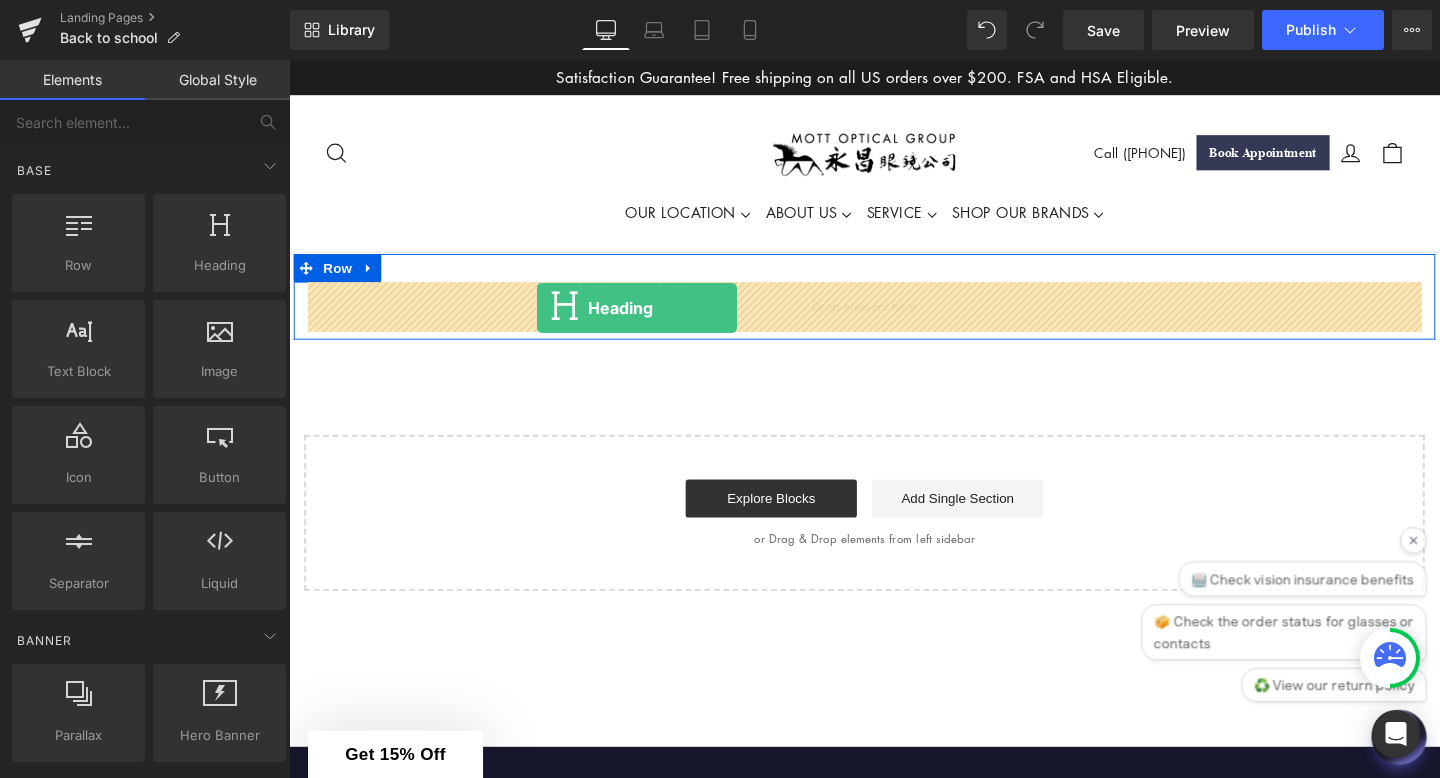 drag, startPoint x: 491, startPoint y: 304, endPoint x: 550, endPoint y: 321, distance: 61.400326 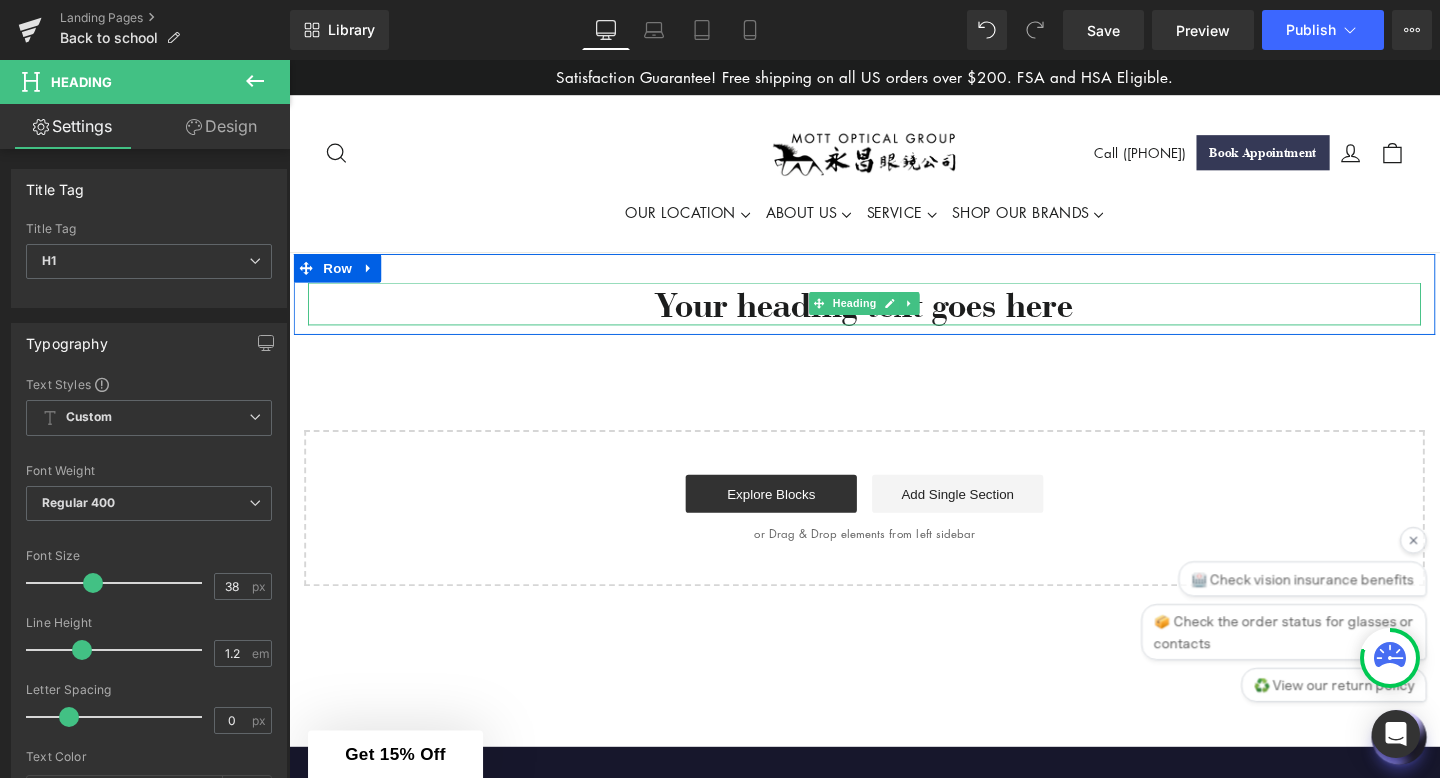 click on "Your heading text goes here" at bounding box center (894, 317) 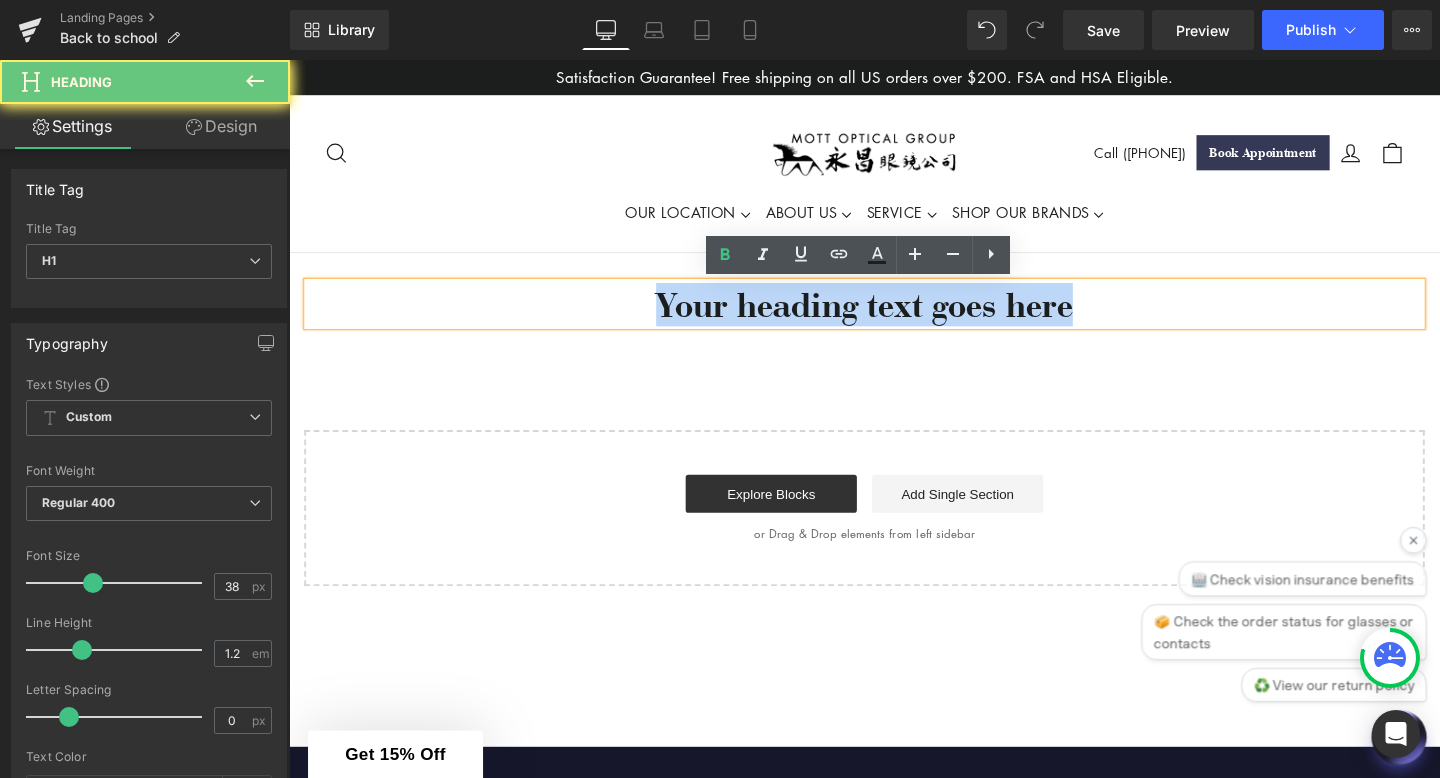 drag, startPoint x: 1120, startPoint y: 323, endPoint x: 665, endPoint y: 324, distance: 455.0011 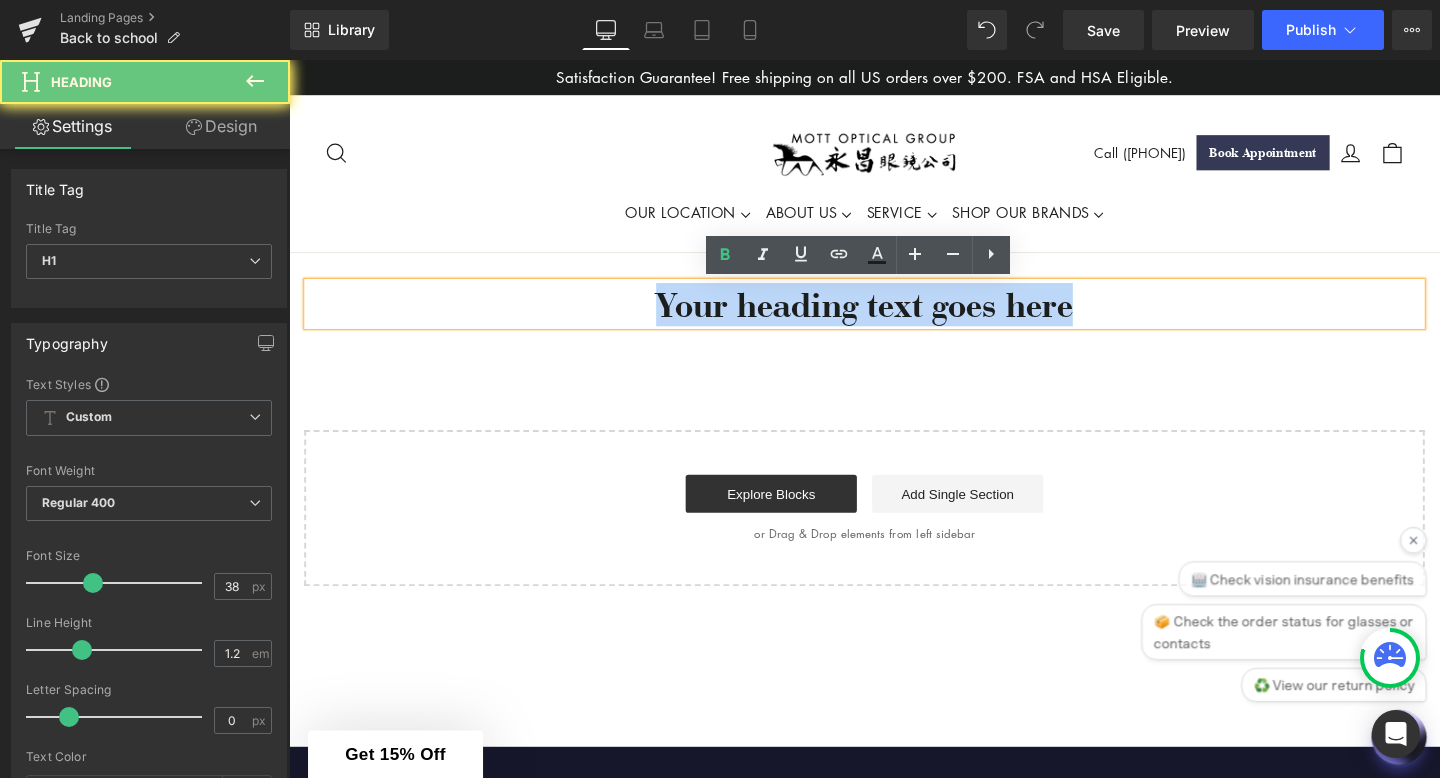 click on "Your heading text goes here" at bounding box center (894, 317) 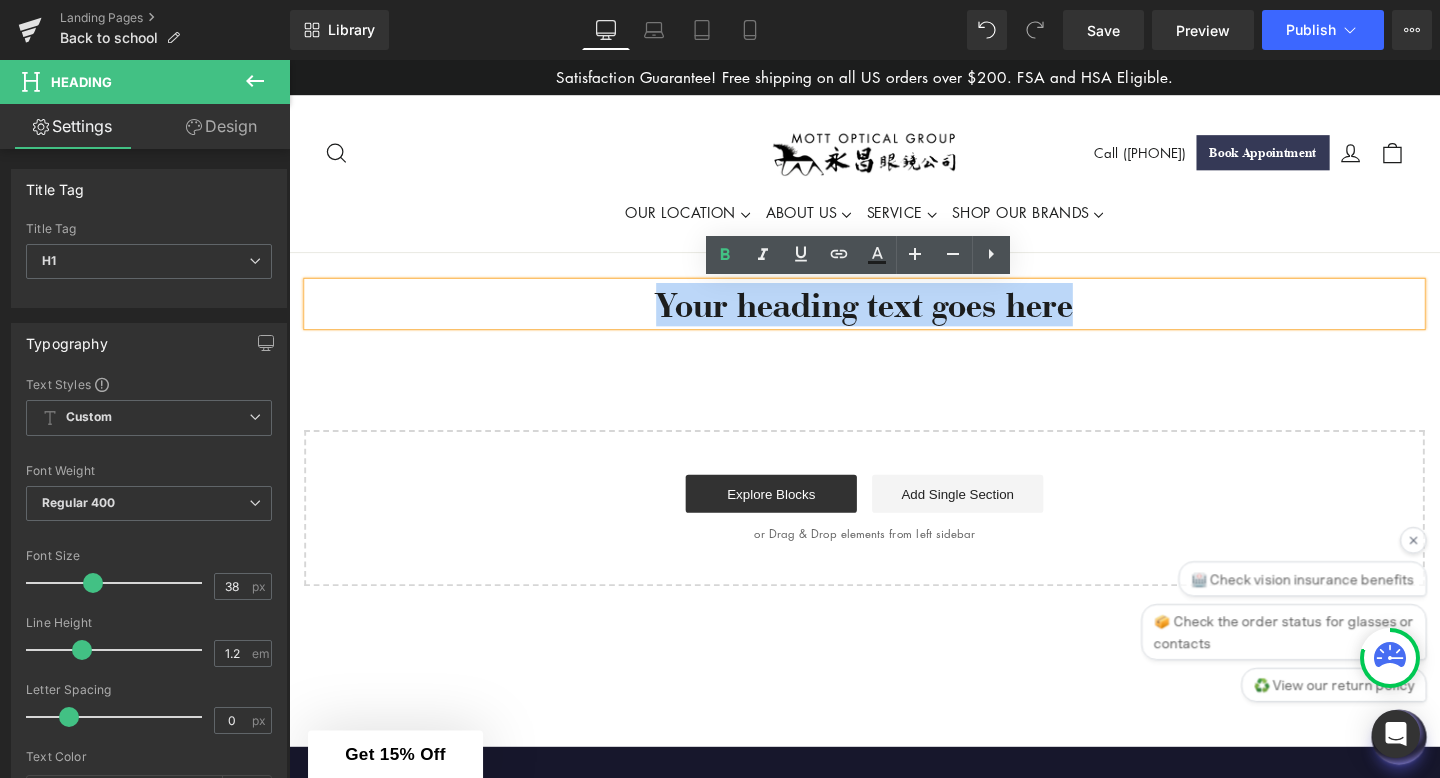 type 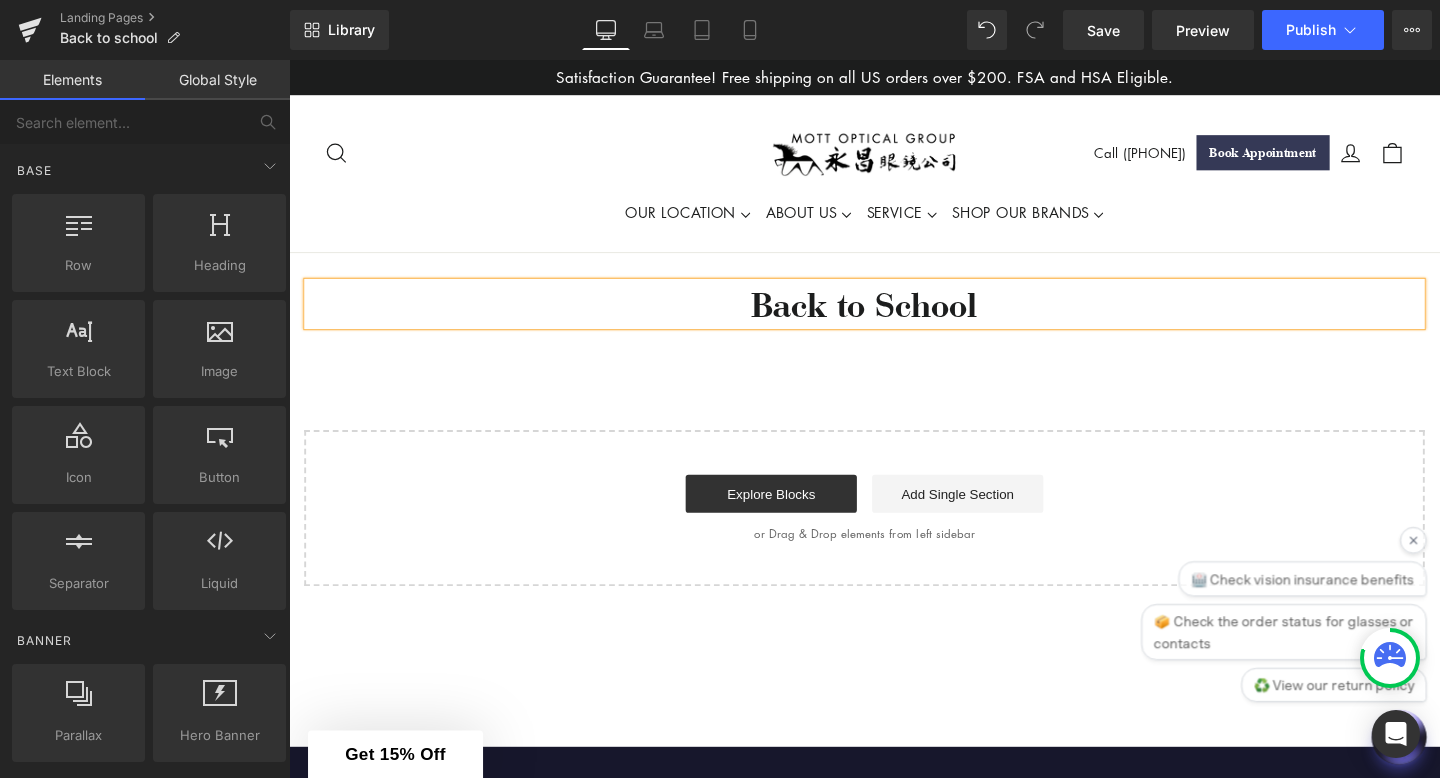 click on "Back to School
Heading
Row
Select your layout" at bounding box center (894, 439) 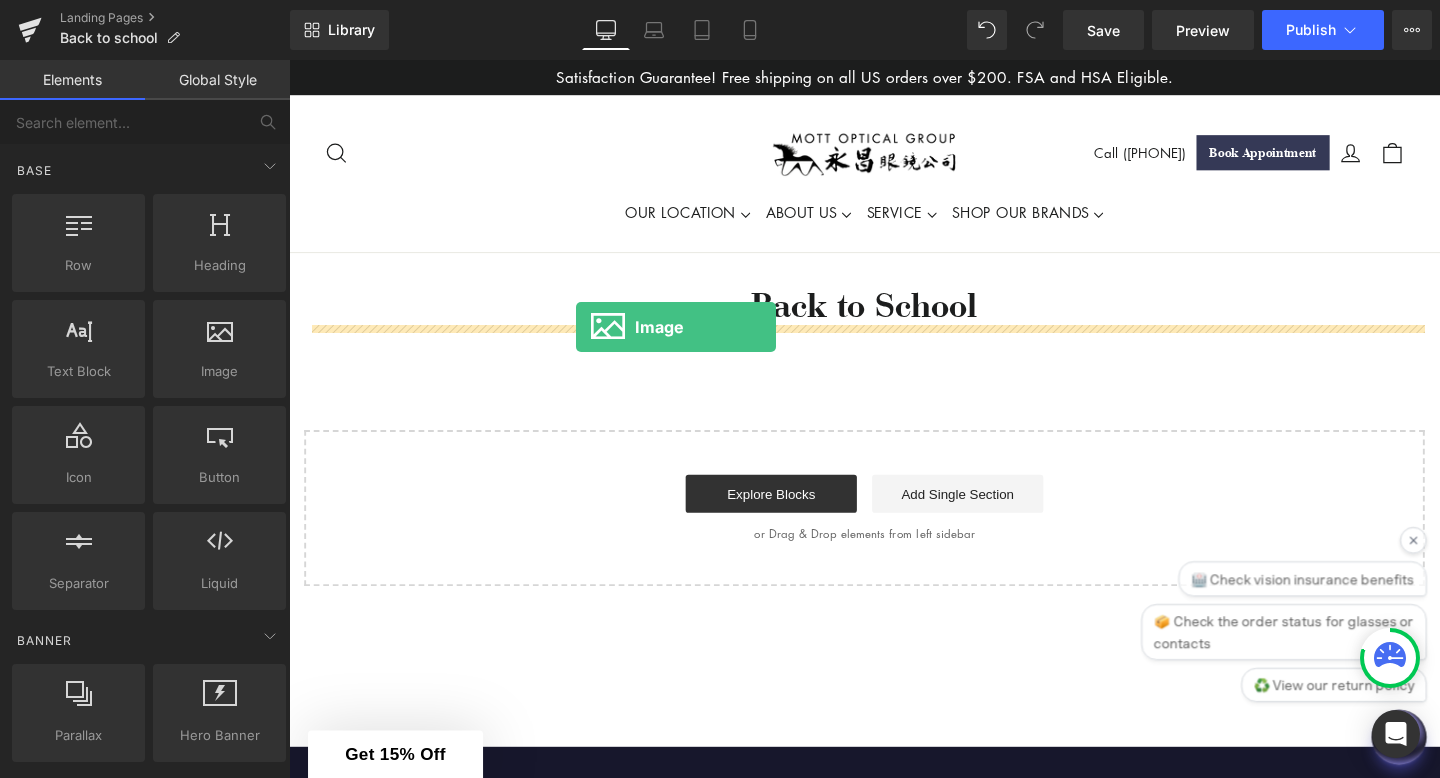 drag, startPoint x: 508, startPoint y: 431, endPoint x: 591, endPoint y: 341, distance: 122.42957 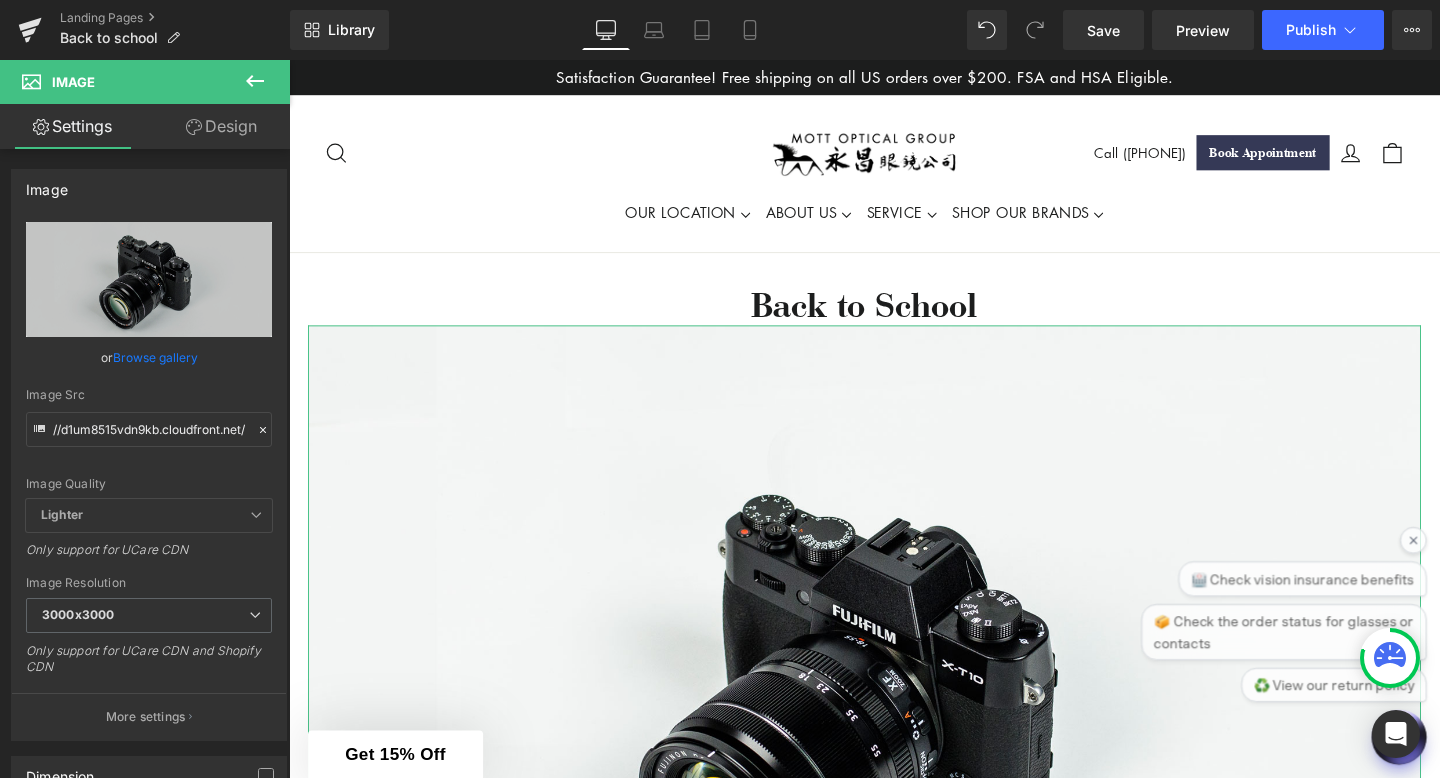 click on "Design" at bounding box center [221, 126] 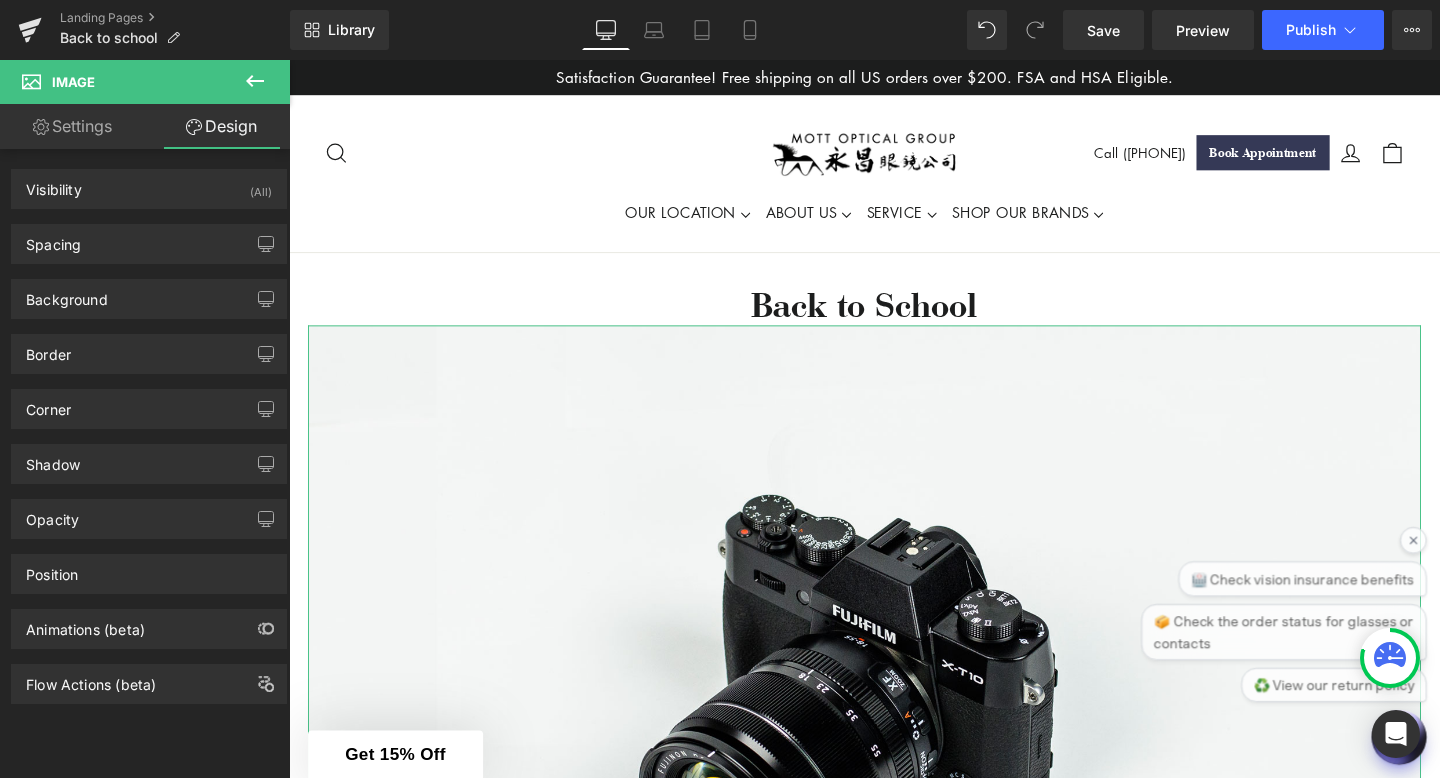 type on "0" 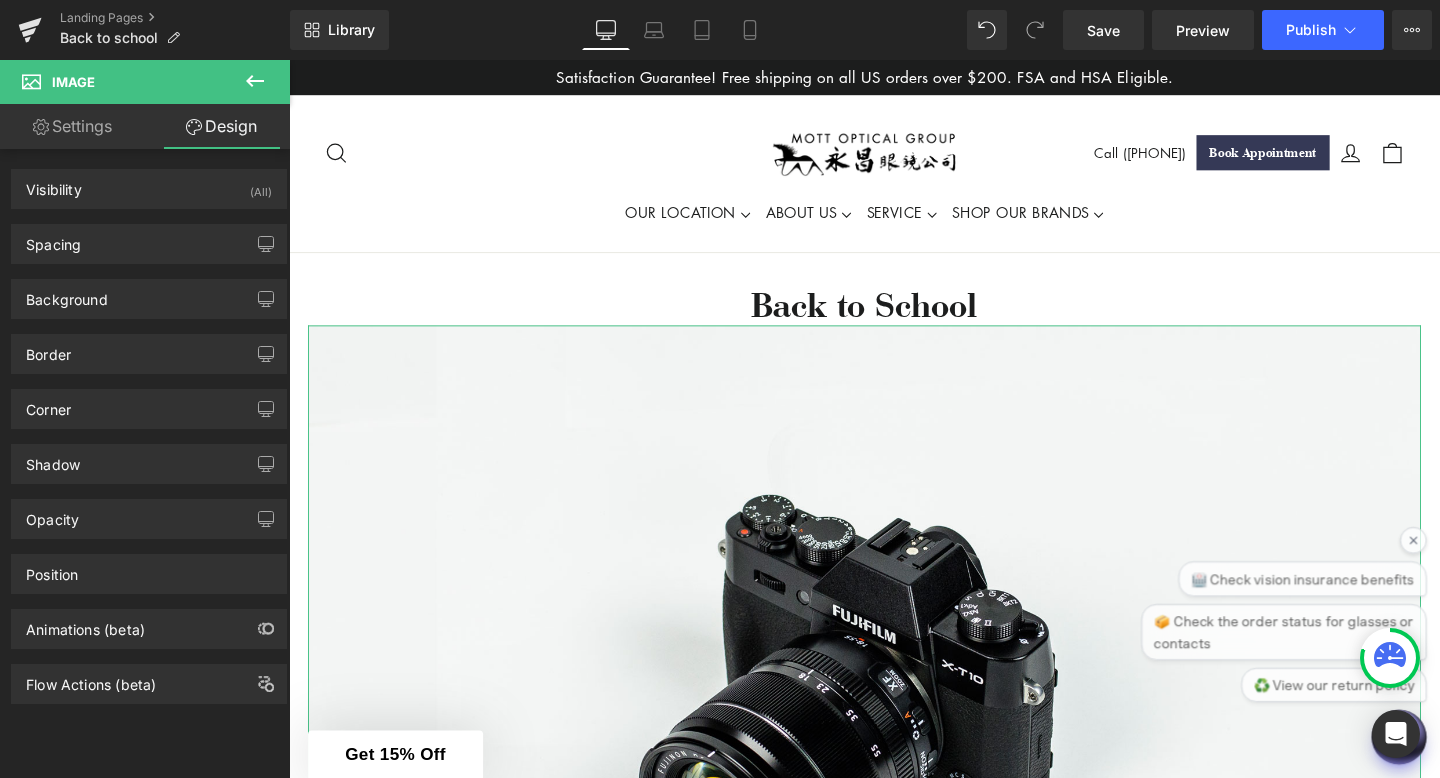 type on "0" 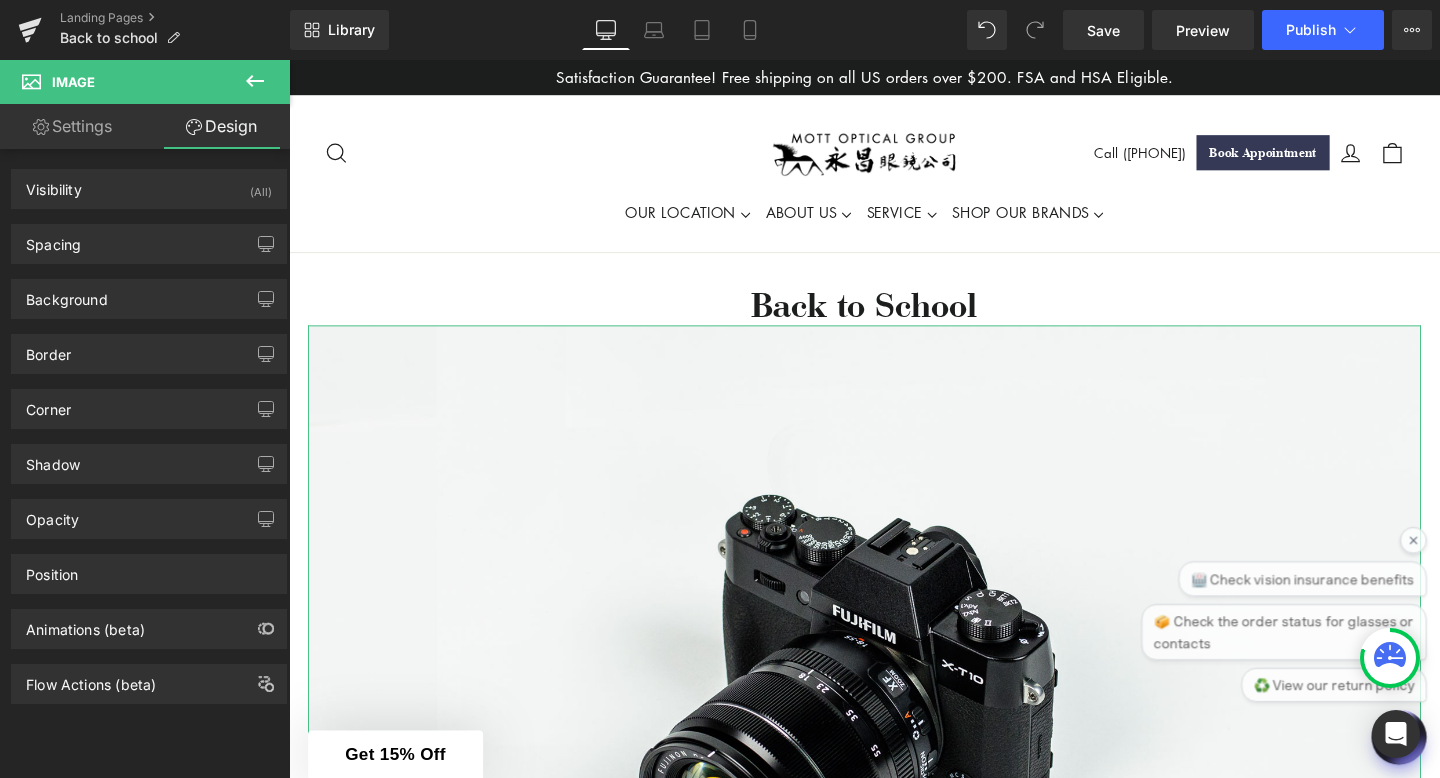 type on "0" 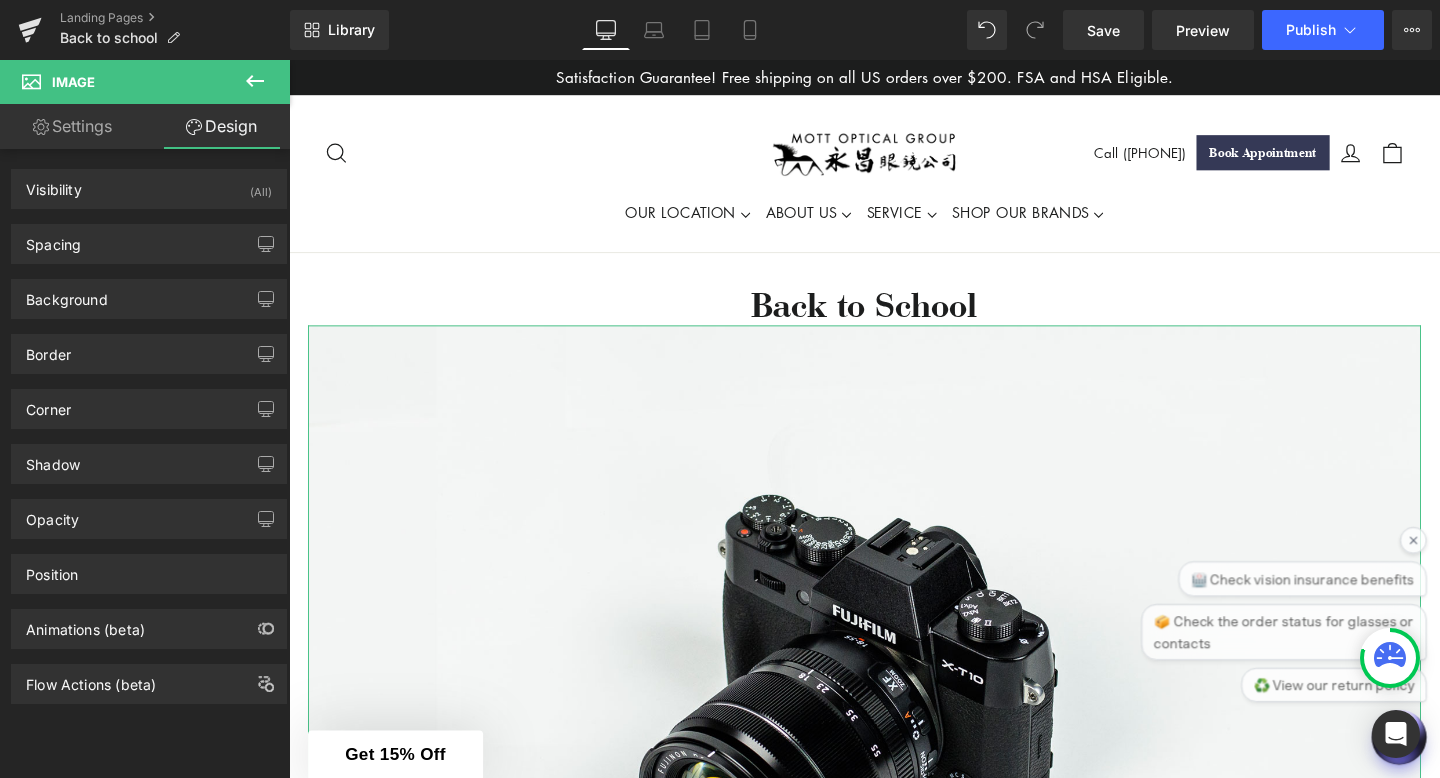 type on "0" 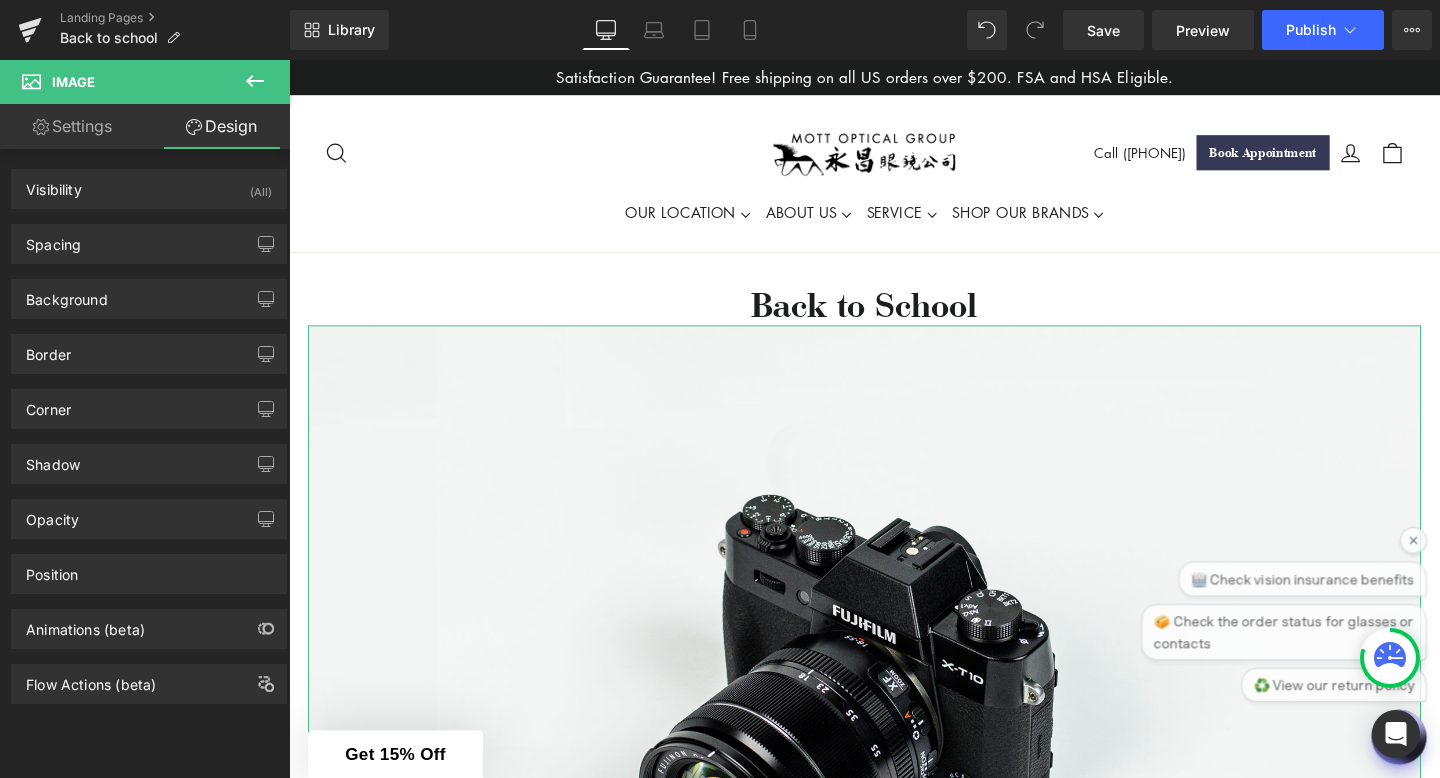 type on "0" 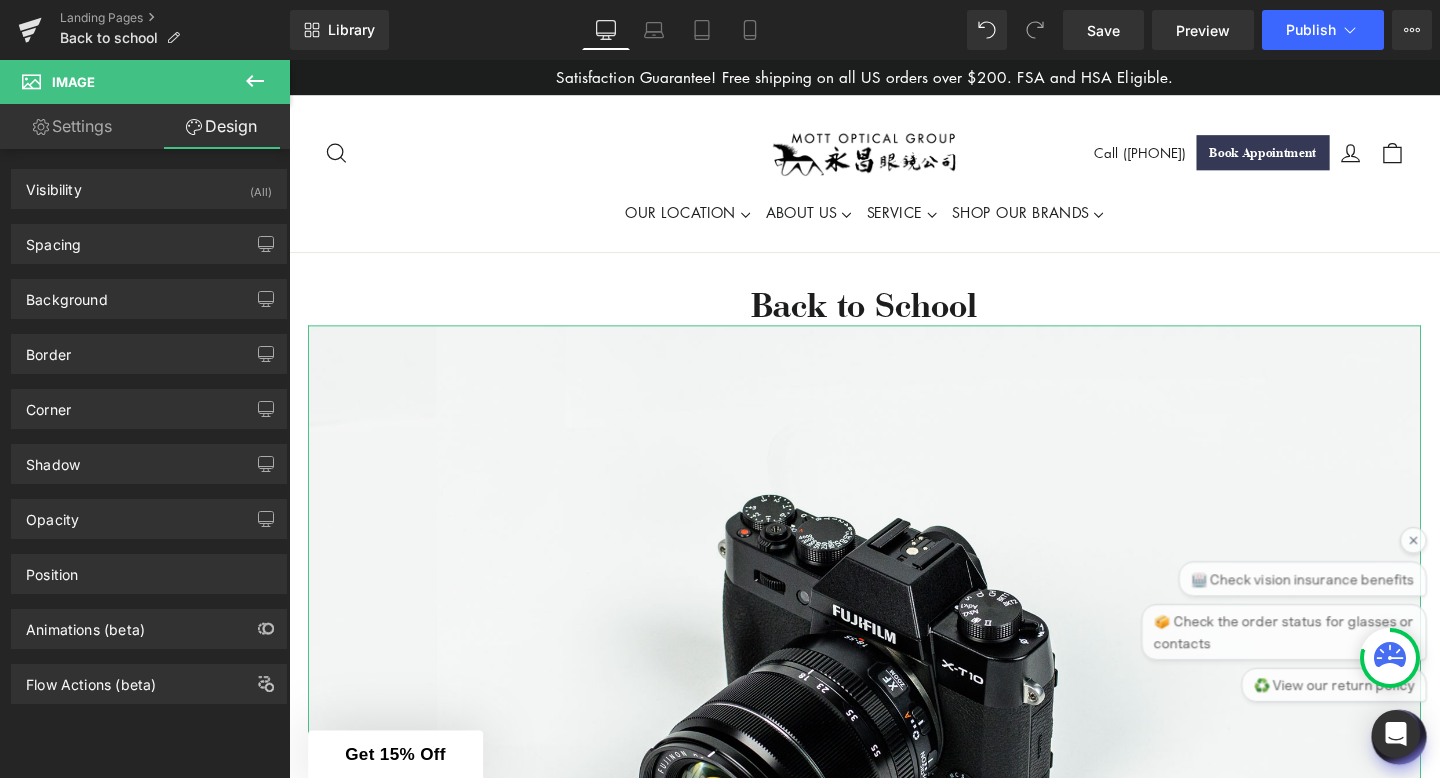 type on "0" 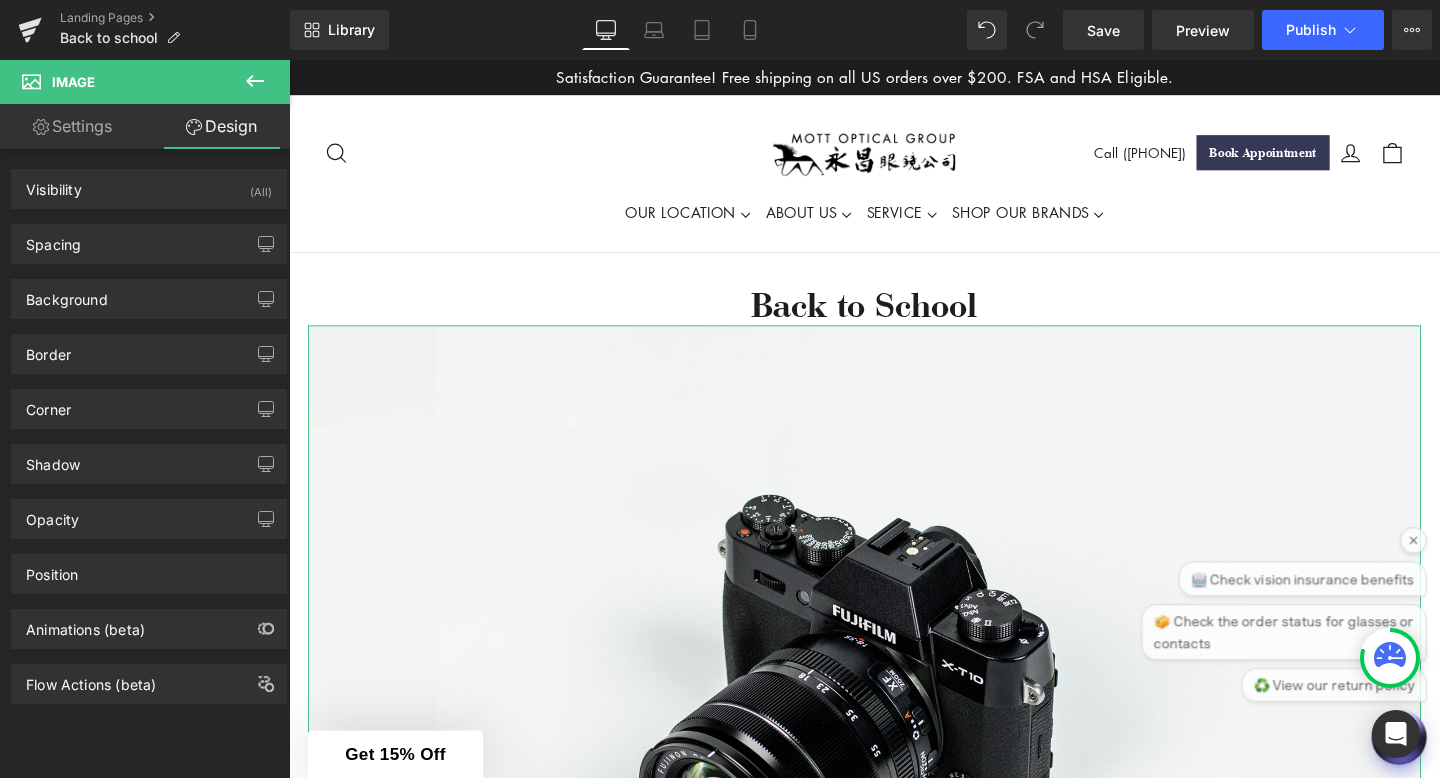 type on "0" 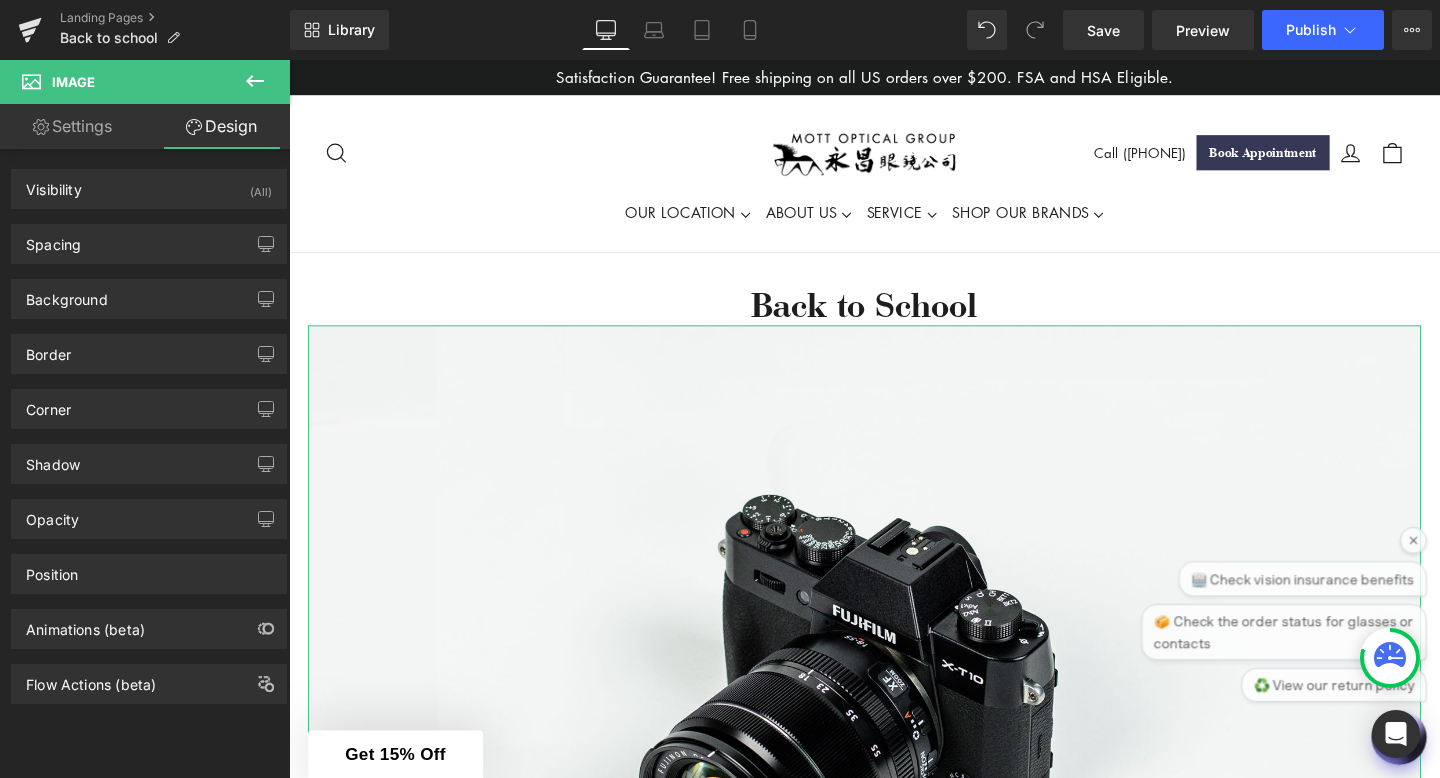 type on "0" 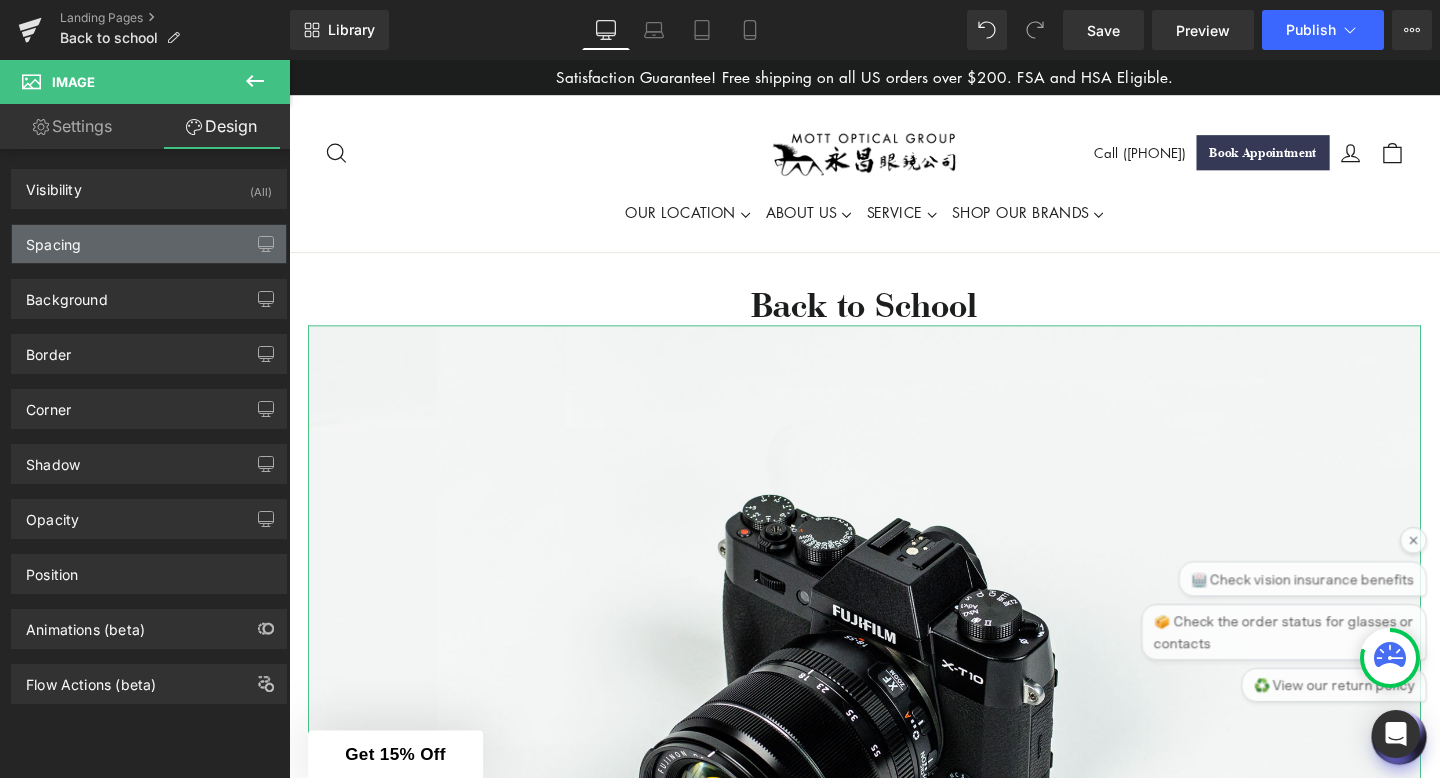 click on "Spacing" at bounding box center (149, 244) 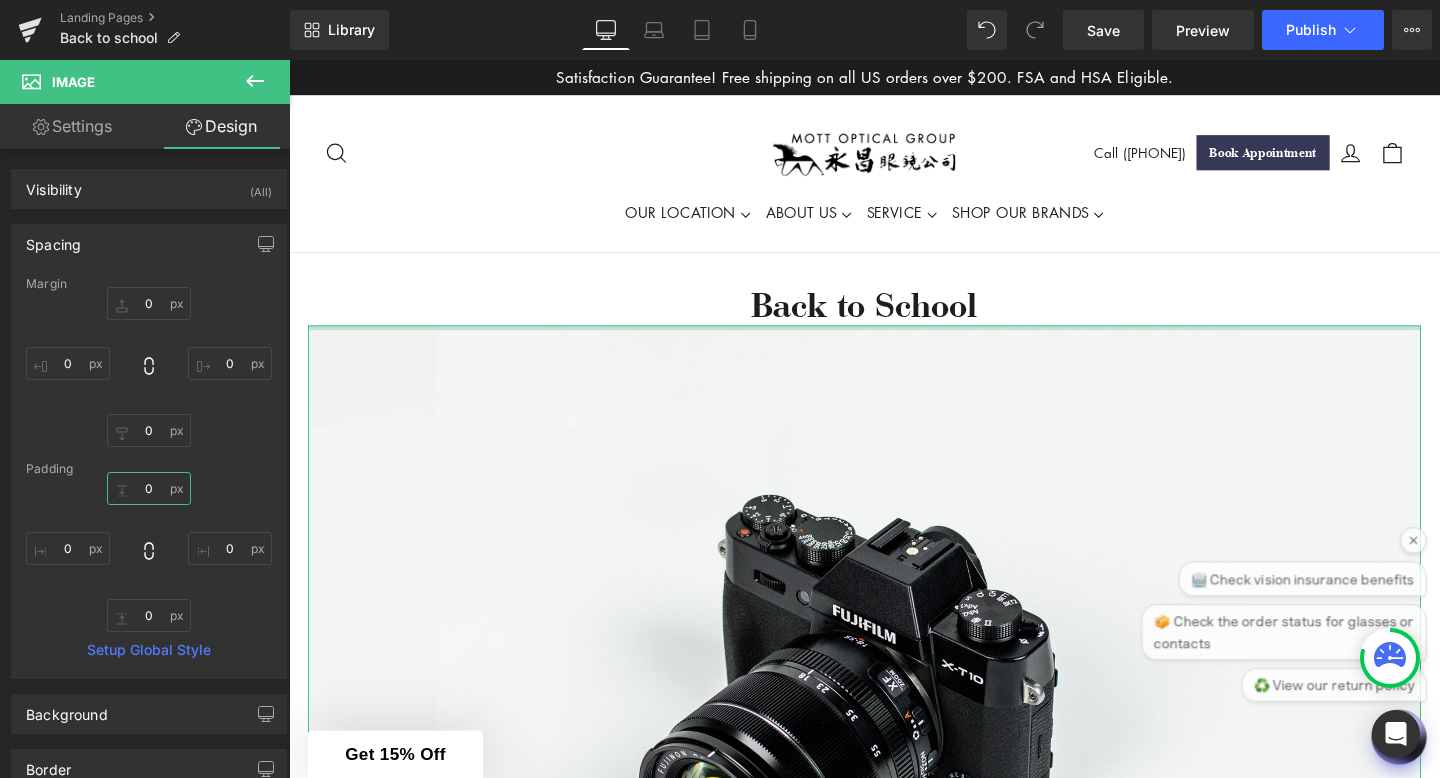 click on "0" at bounding box center (149, 488) 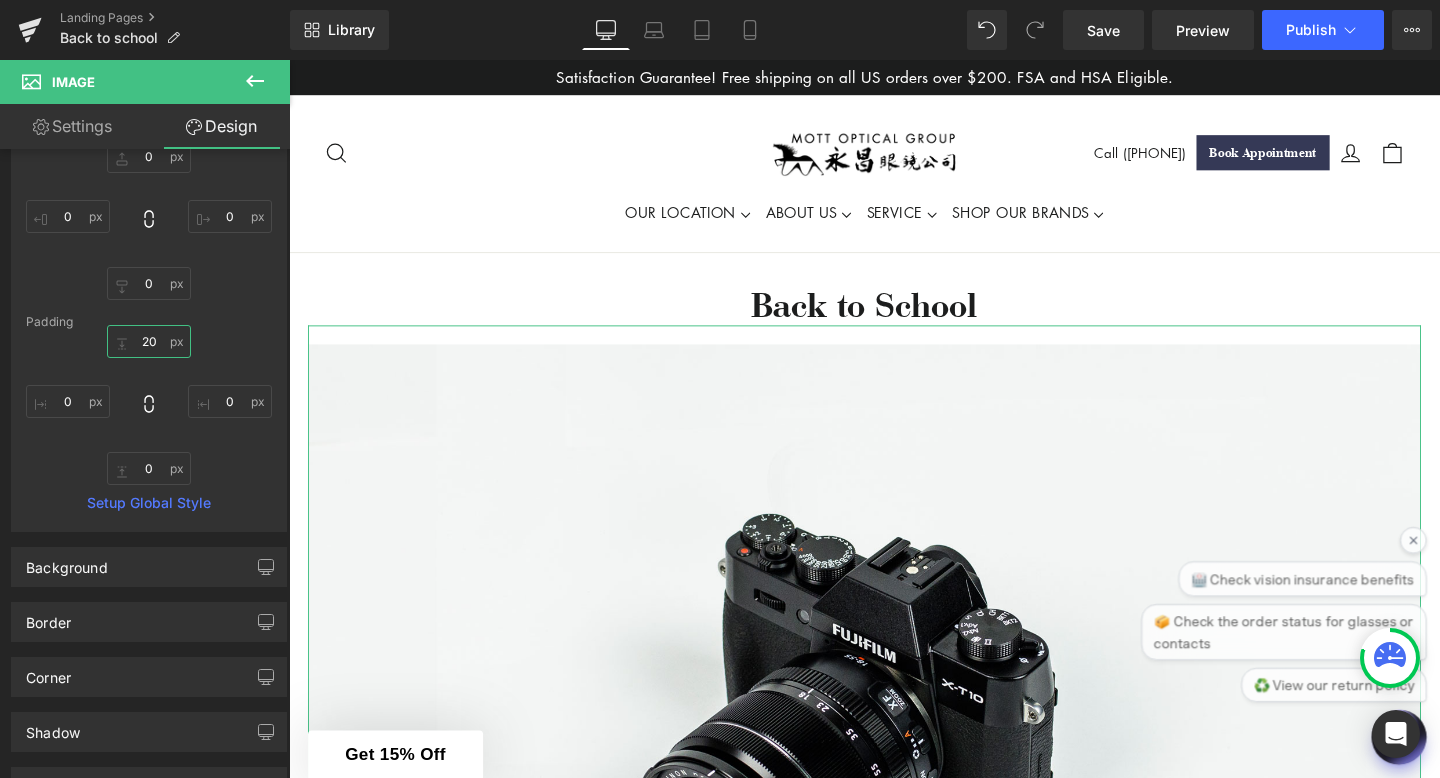 scroll, scrollTop: 180, scrollLeft: 0, axis: vertical 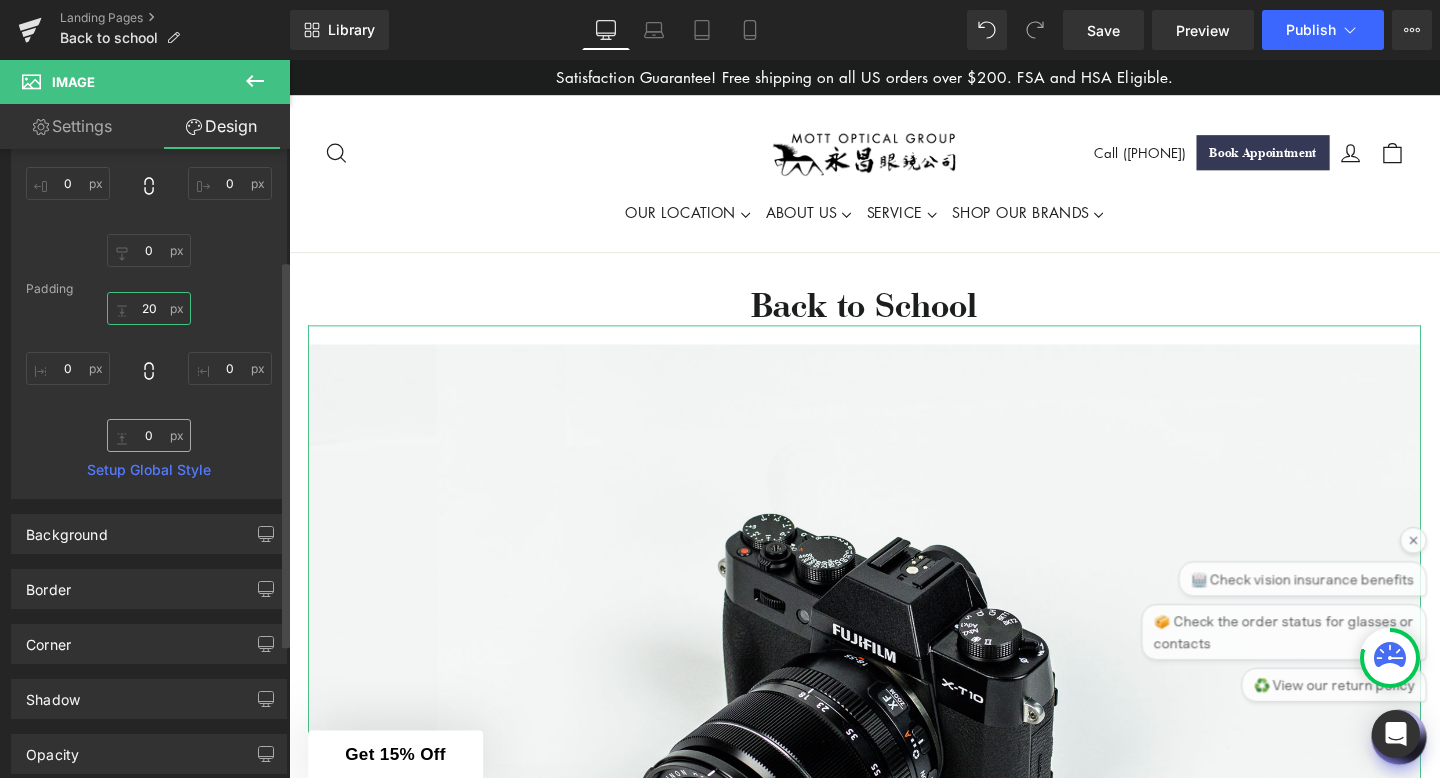 type on "20" 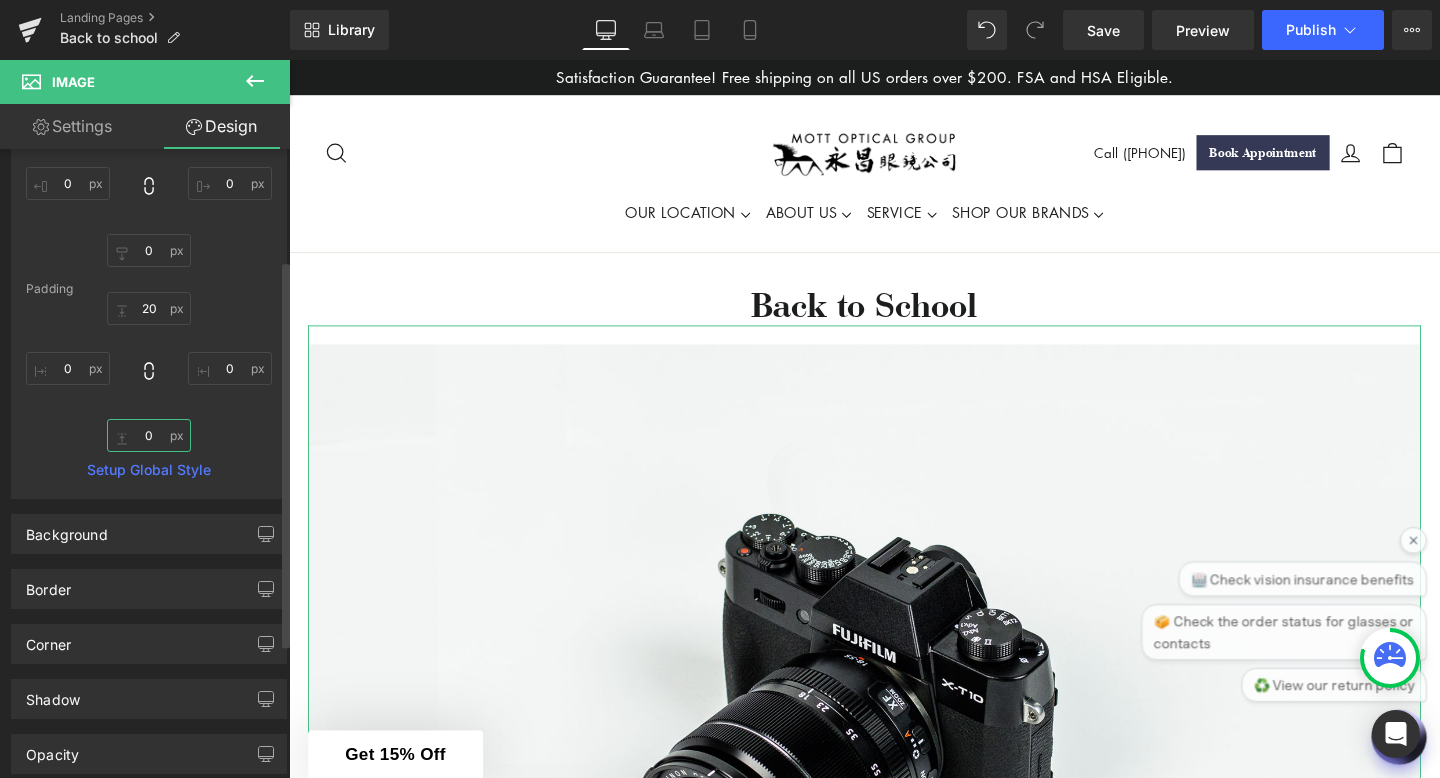 click on "0" at bounding box center (149, 435) 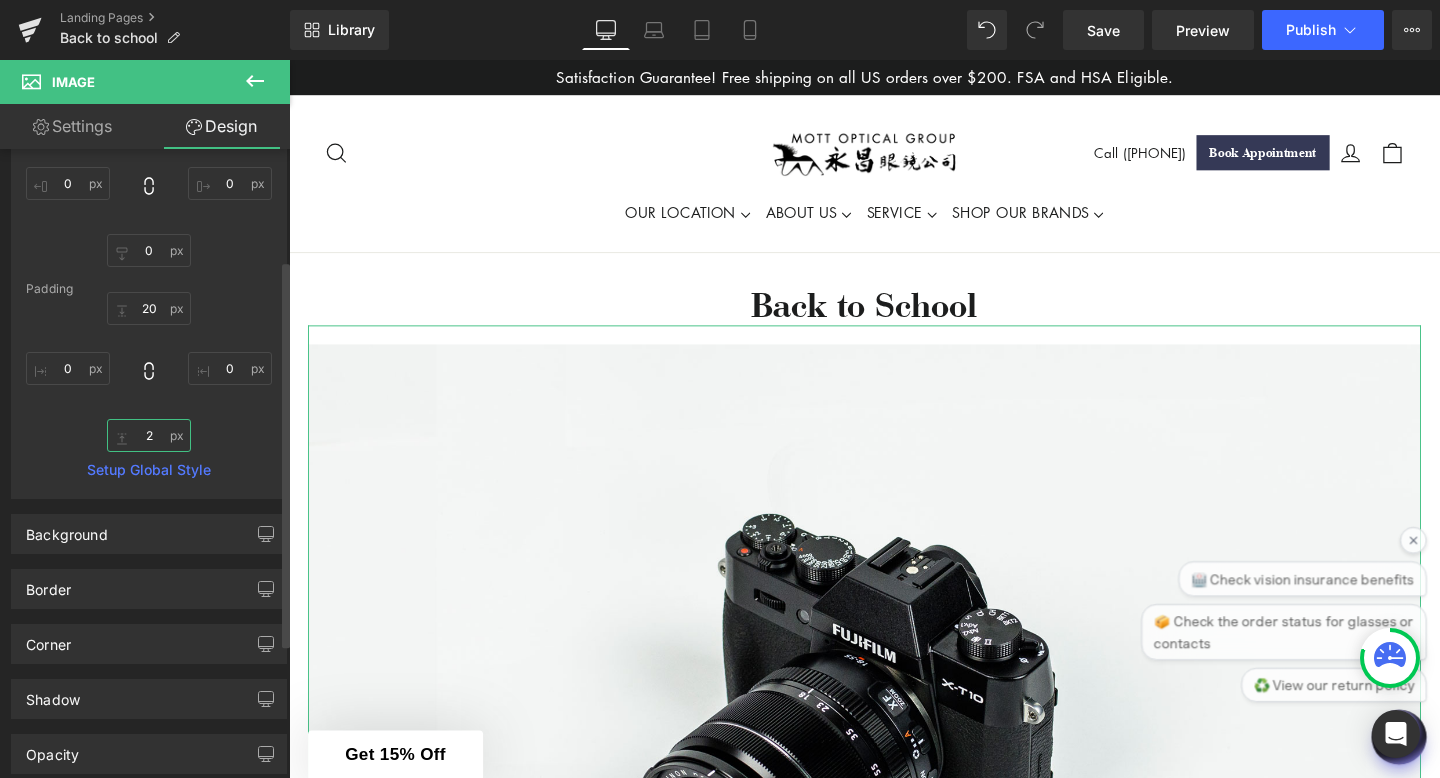 type on "20" 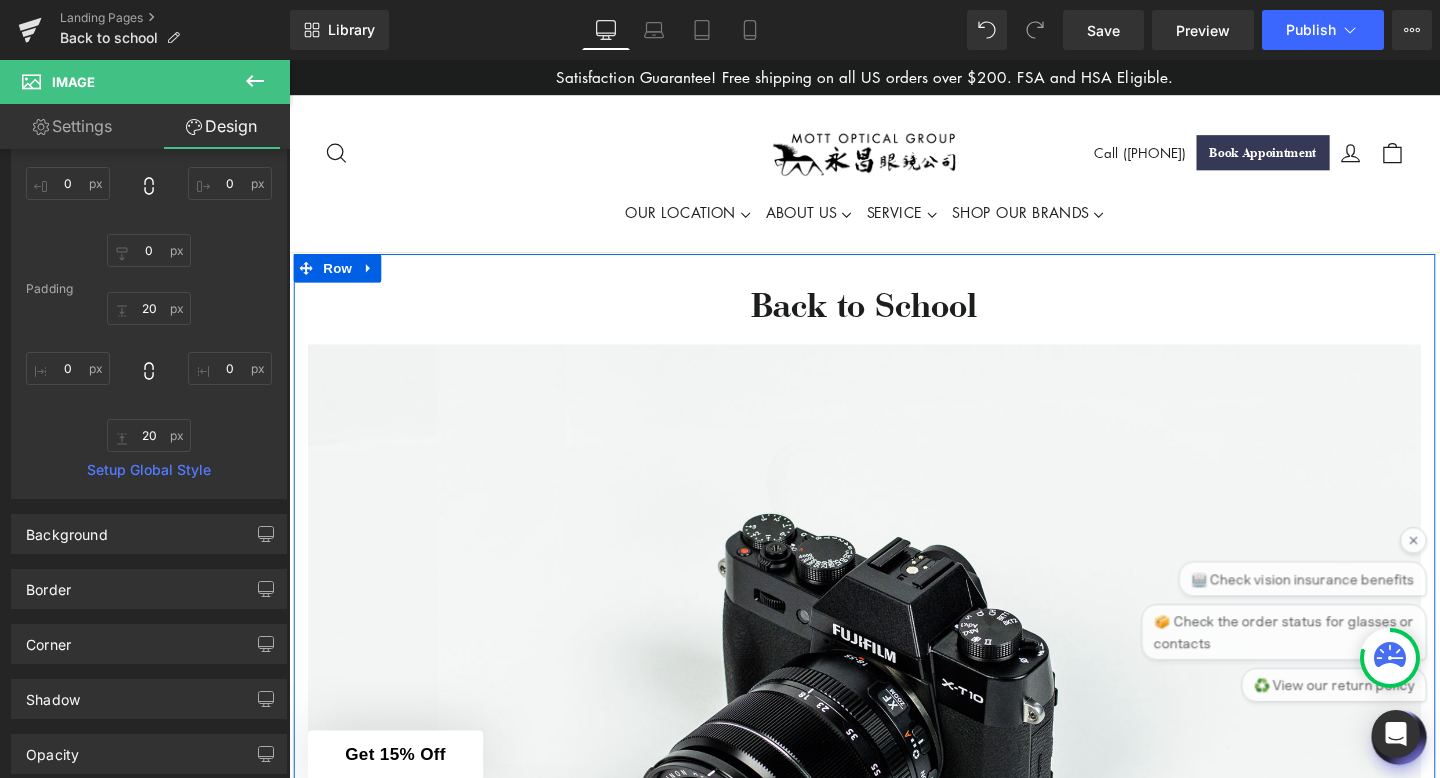 click on "Back to School" at bounding box center [894, 317] 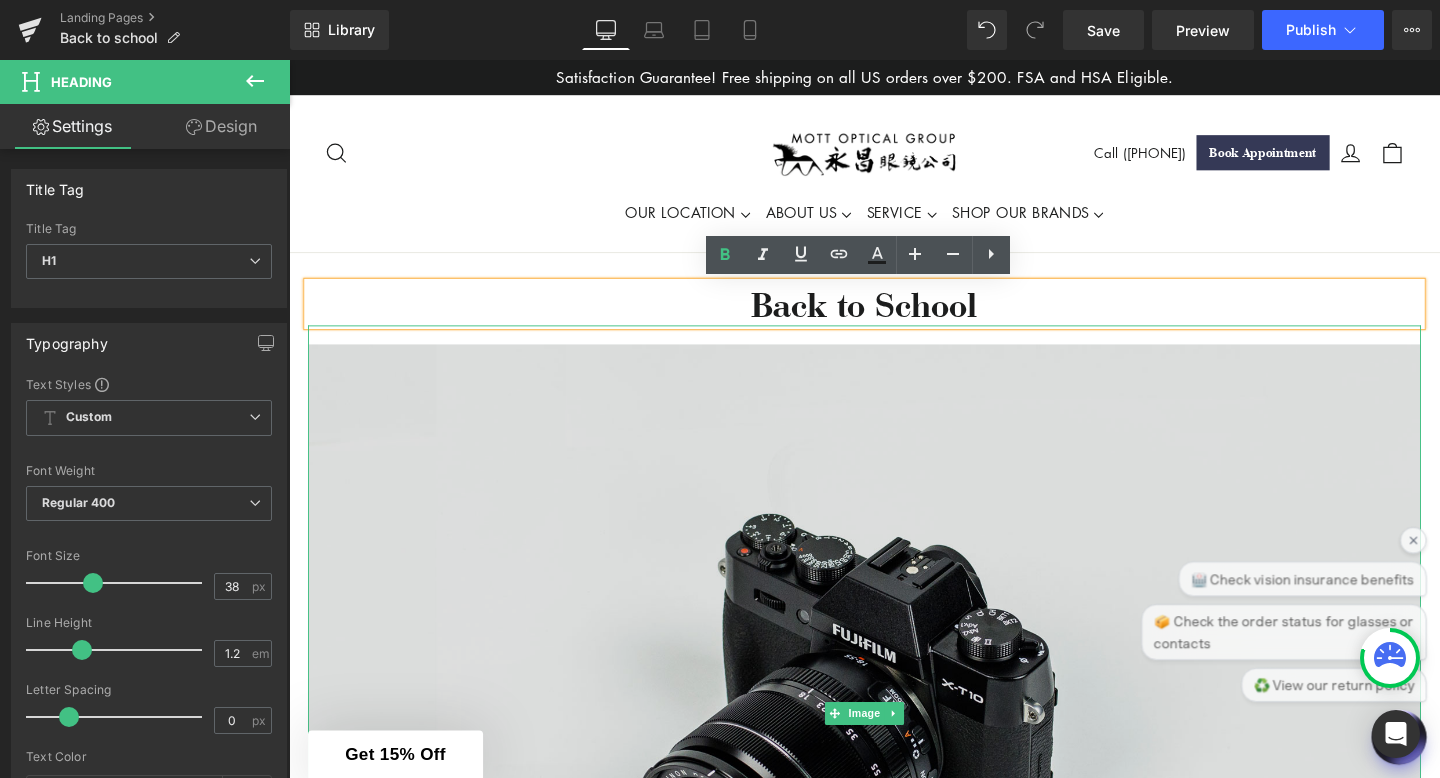 click at bounding box center [894, 746] 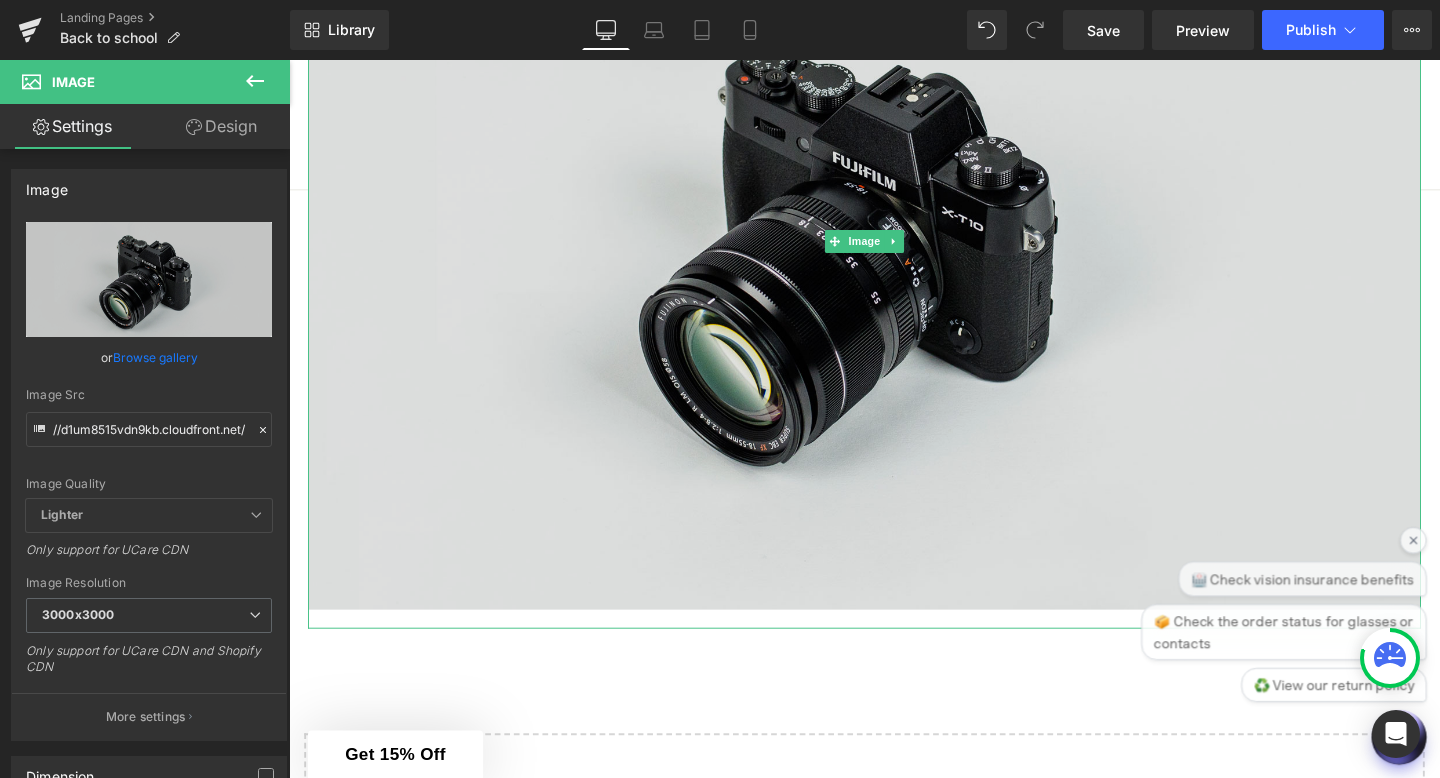 scroll, scrollTop: 502, scrollLeft: 0, axis: vertical 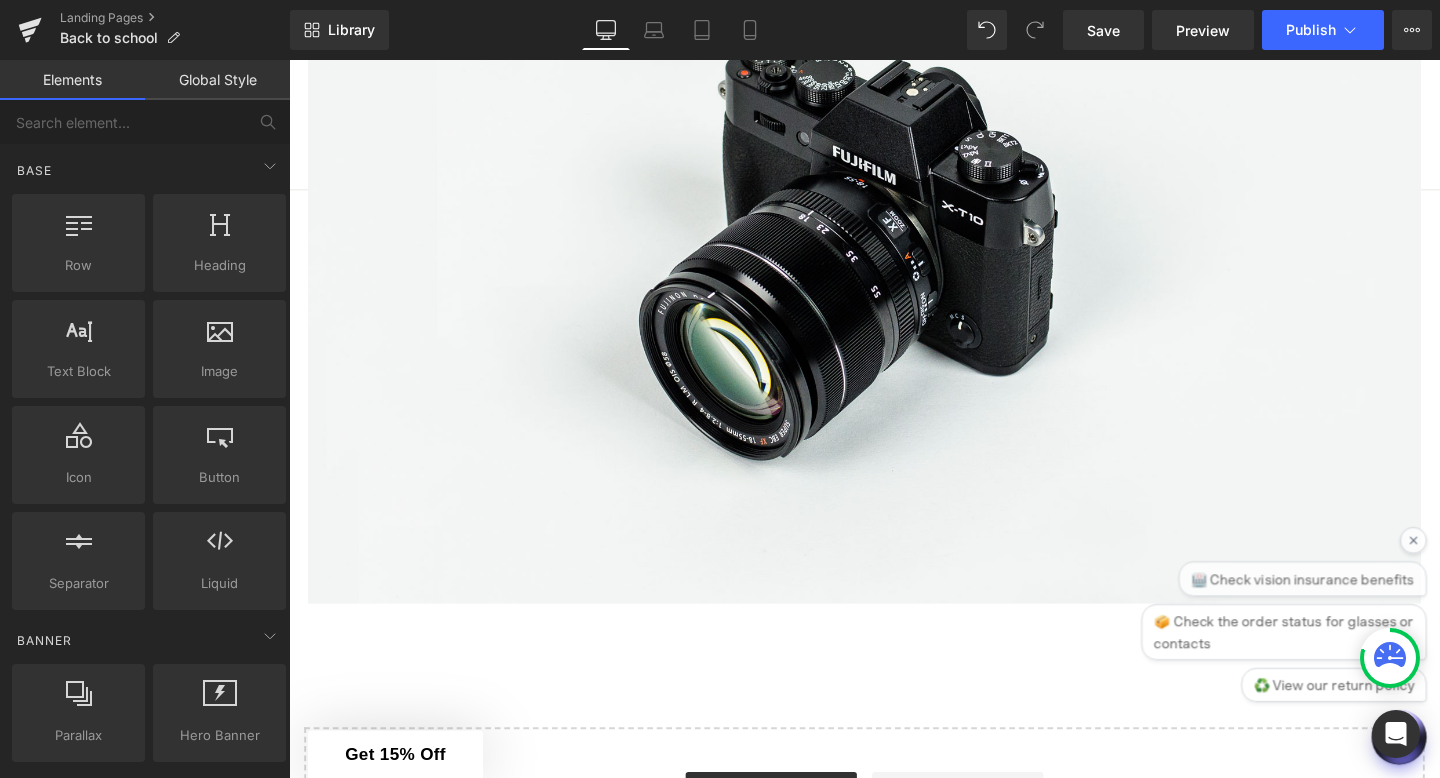 click on "Back to School
Heading
Image
Row
Select your layout" at bounding box center [894, 344] 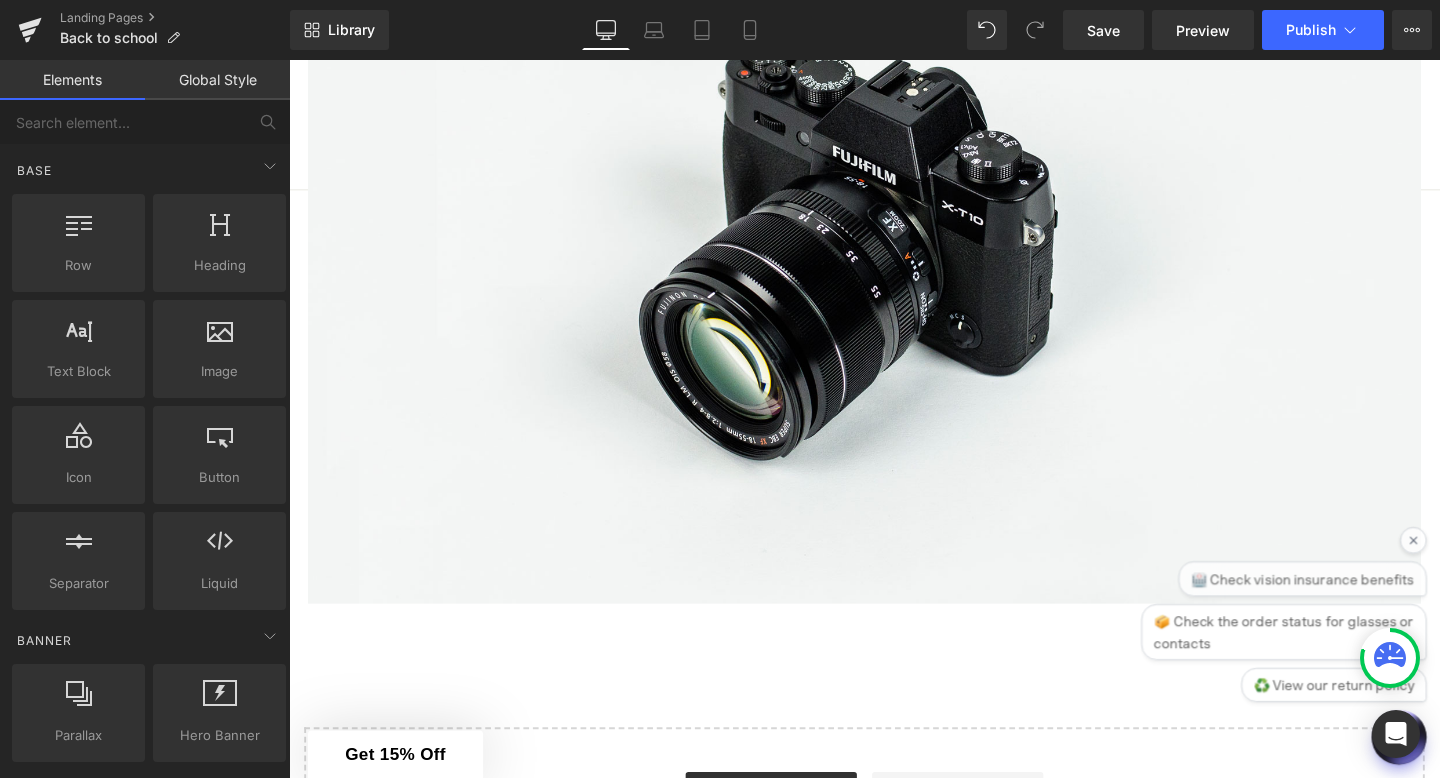 click on "Back to School
Heading
Image
Row
Select your layout" at bounding box center (894, 344) 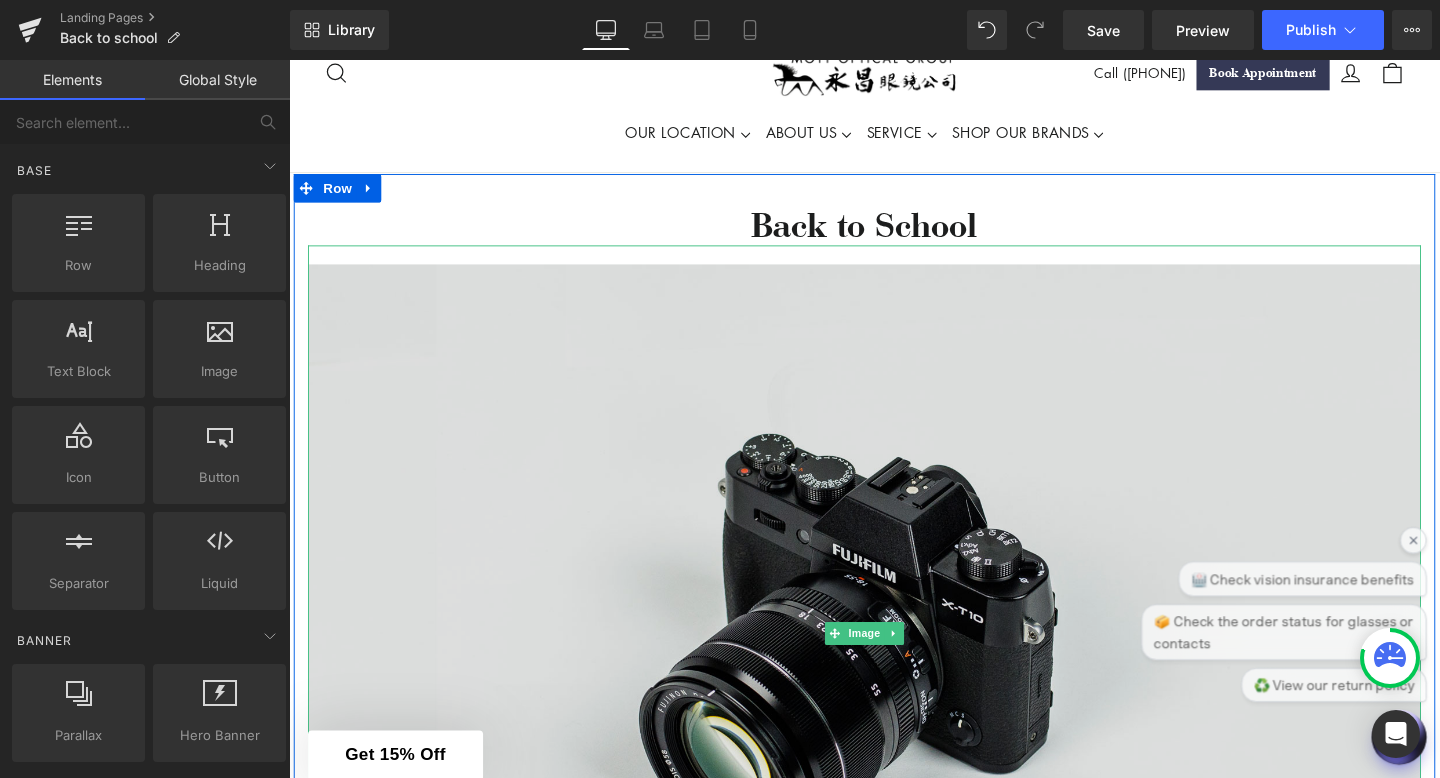scroll, scrollTop: 0, scrollLeft: 0, axis: both 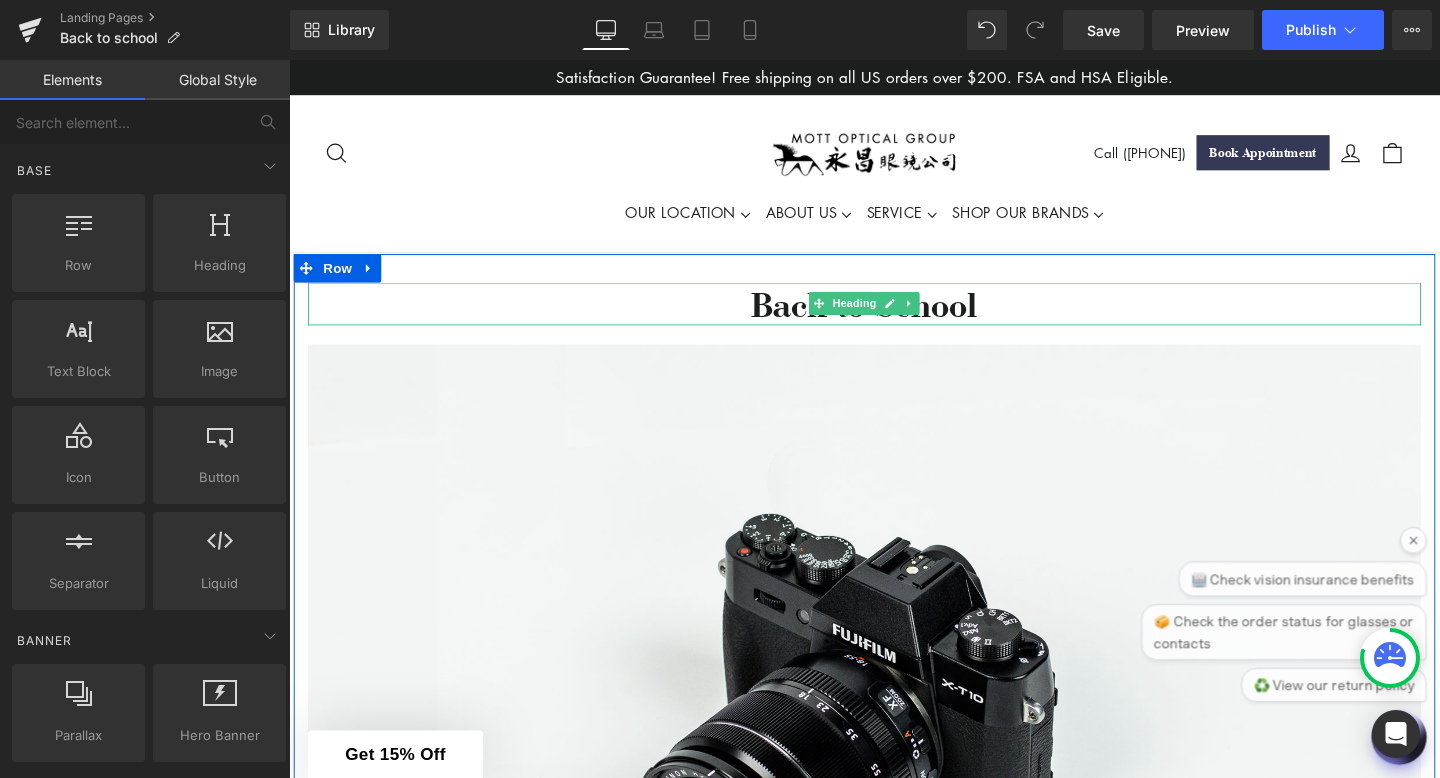 click on "Back to School" at bounding box center [894, 317] 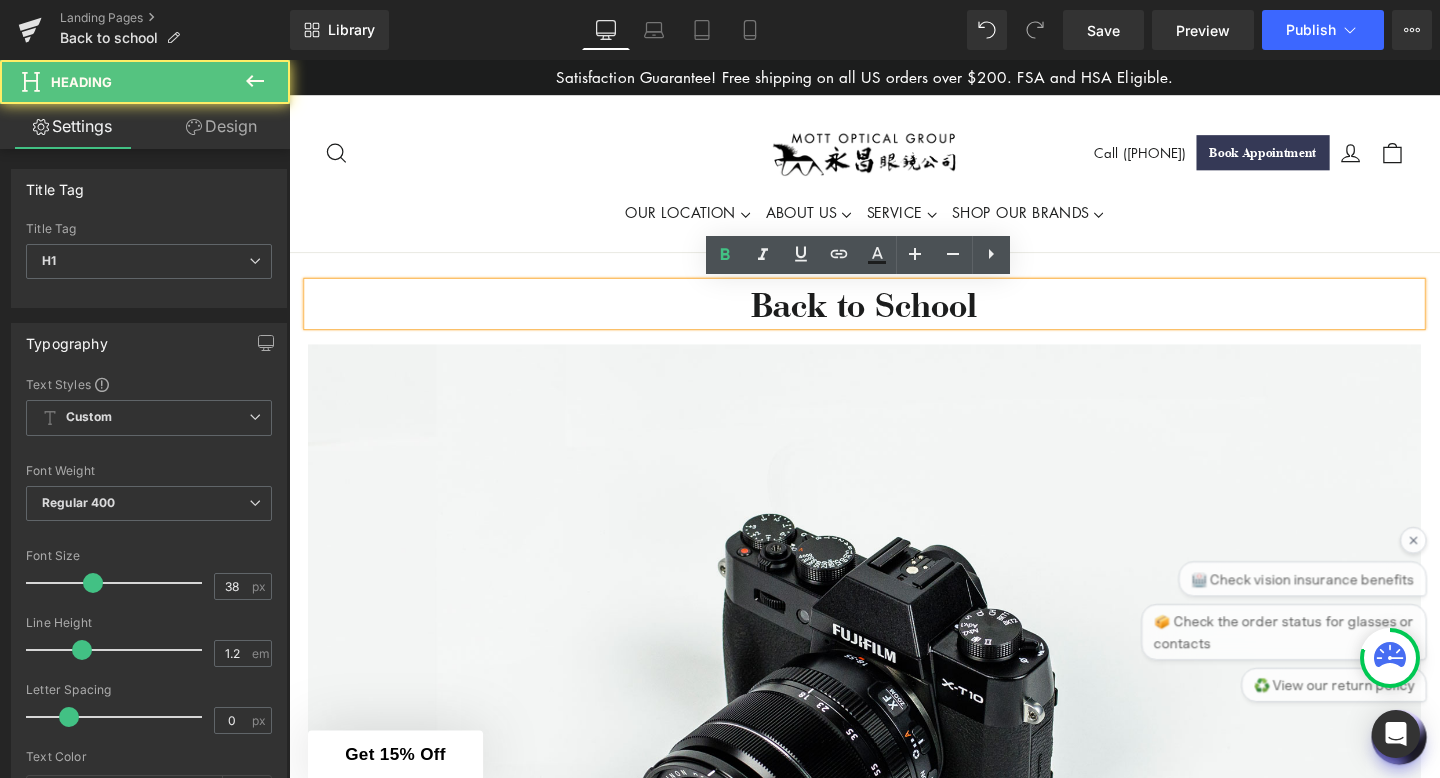click on "Back to School" at bounding box center [894, 317] 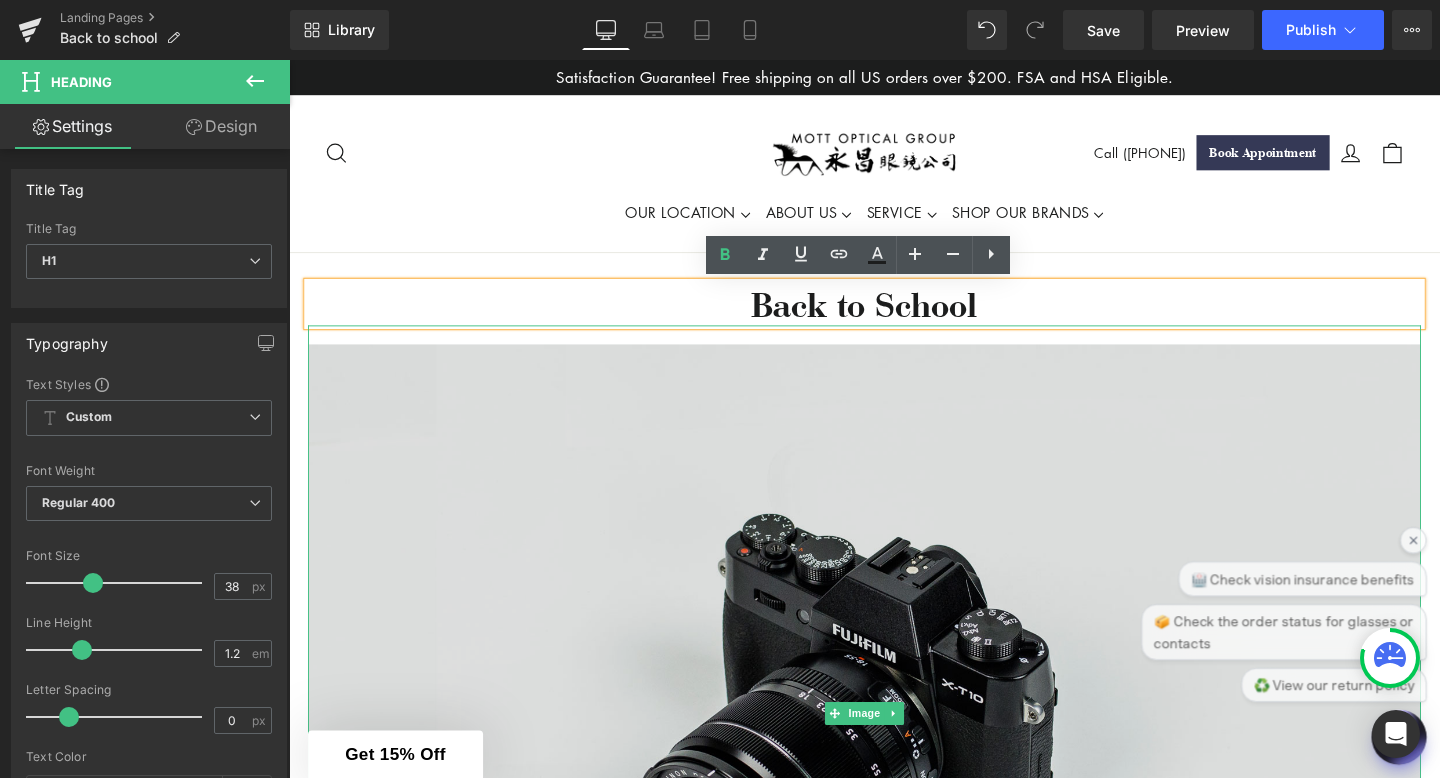 click at bounding box center (894, 746) 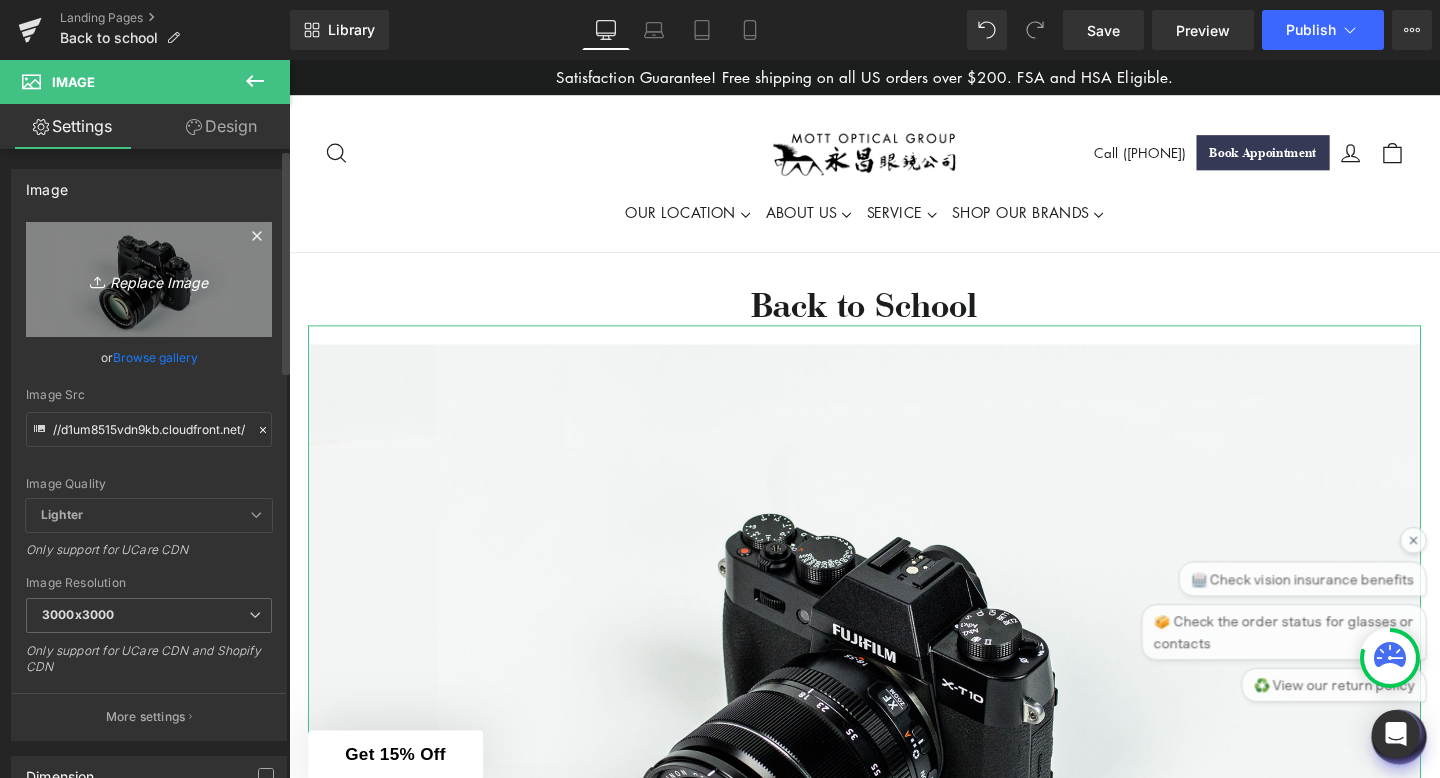 click on "Replace Image" at bounding box center [149, 279] 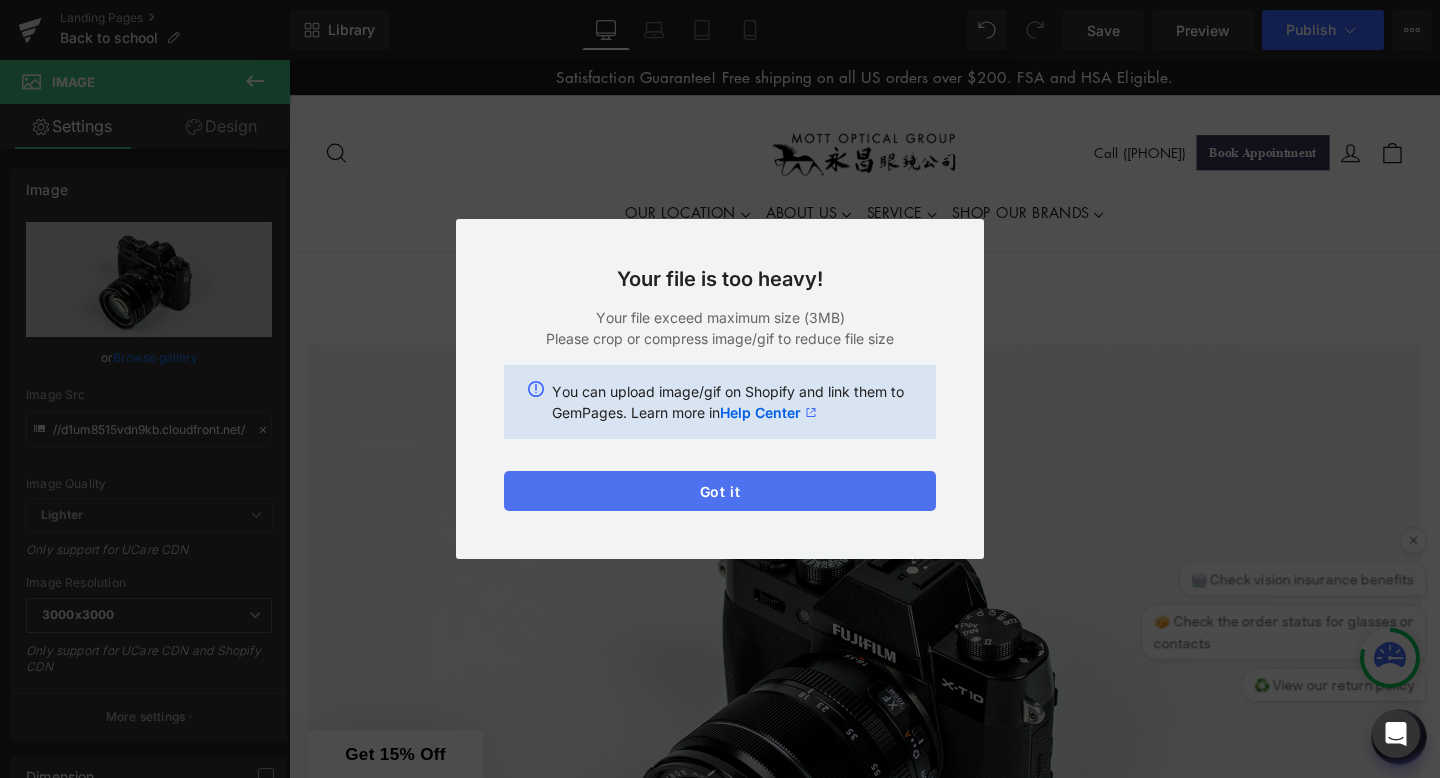 click on "Got it" at bounding box center [720, 491] 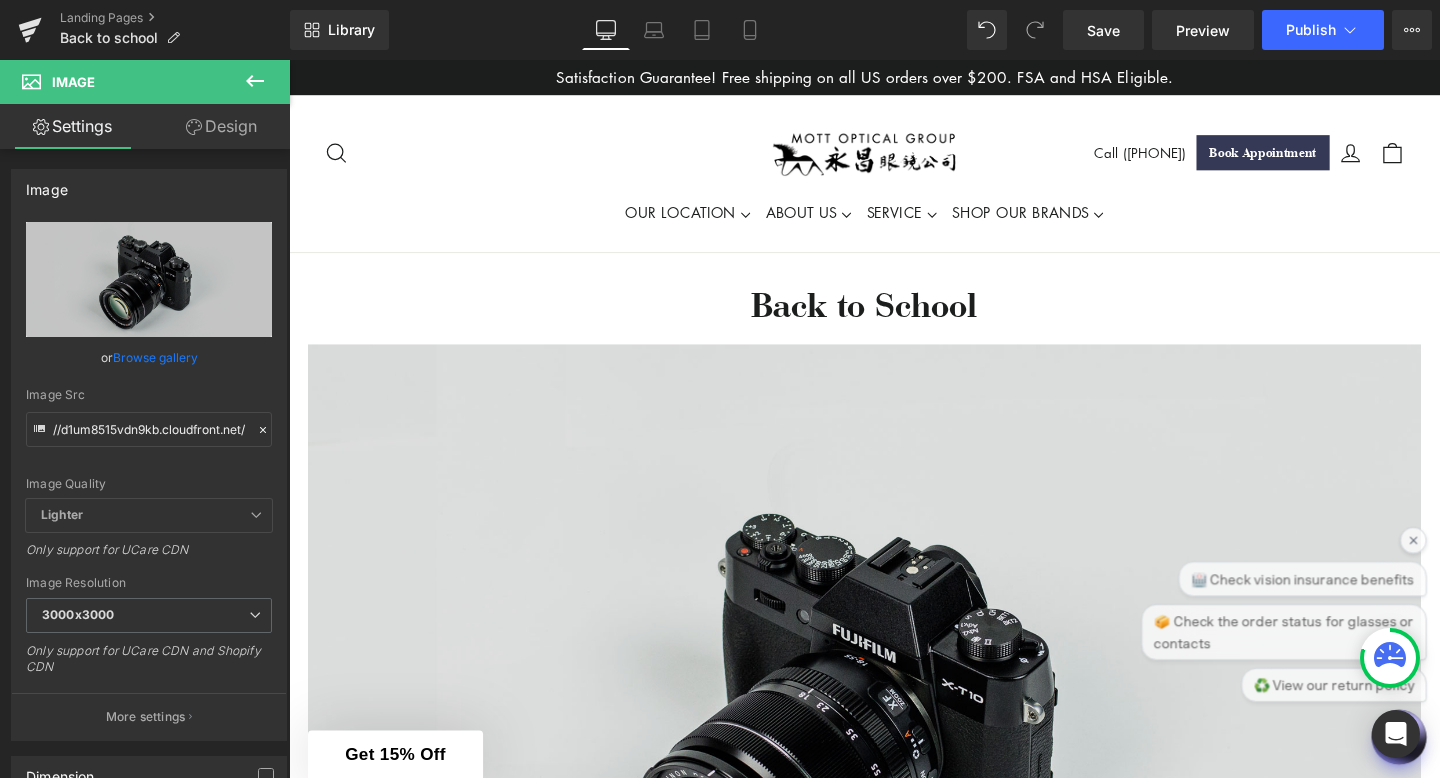 click at bounding box center [894, 746] 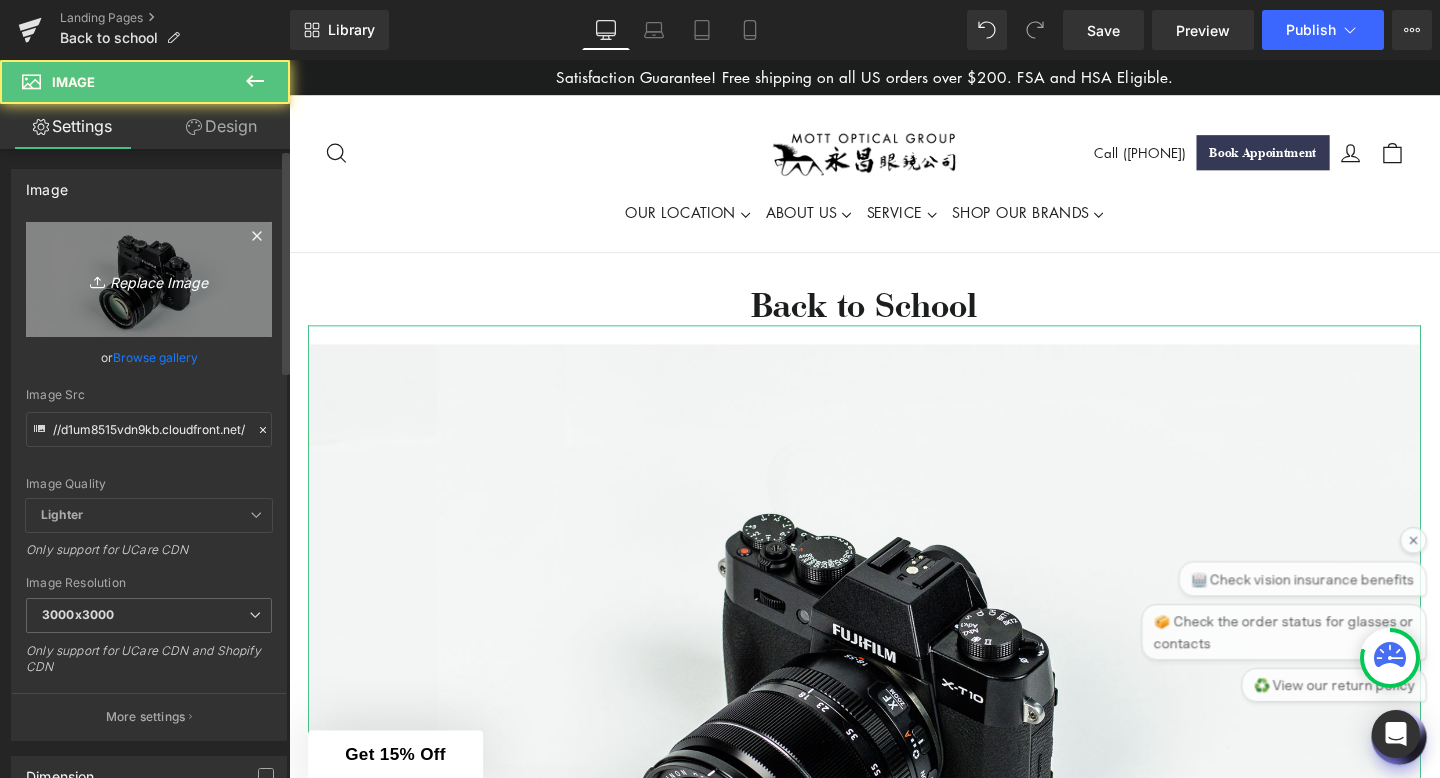 click on "Replace Image" at bounding box center (149, 279) 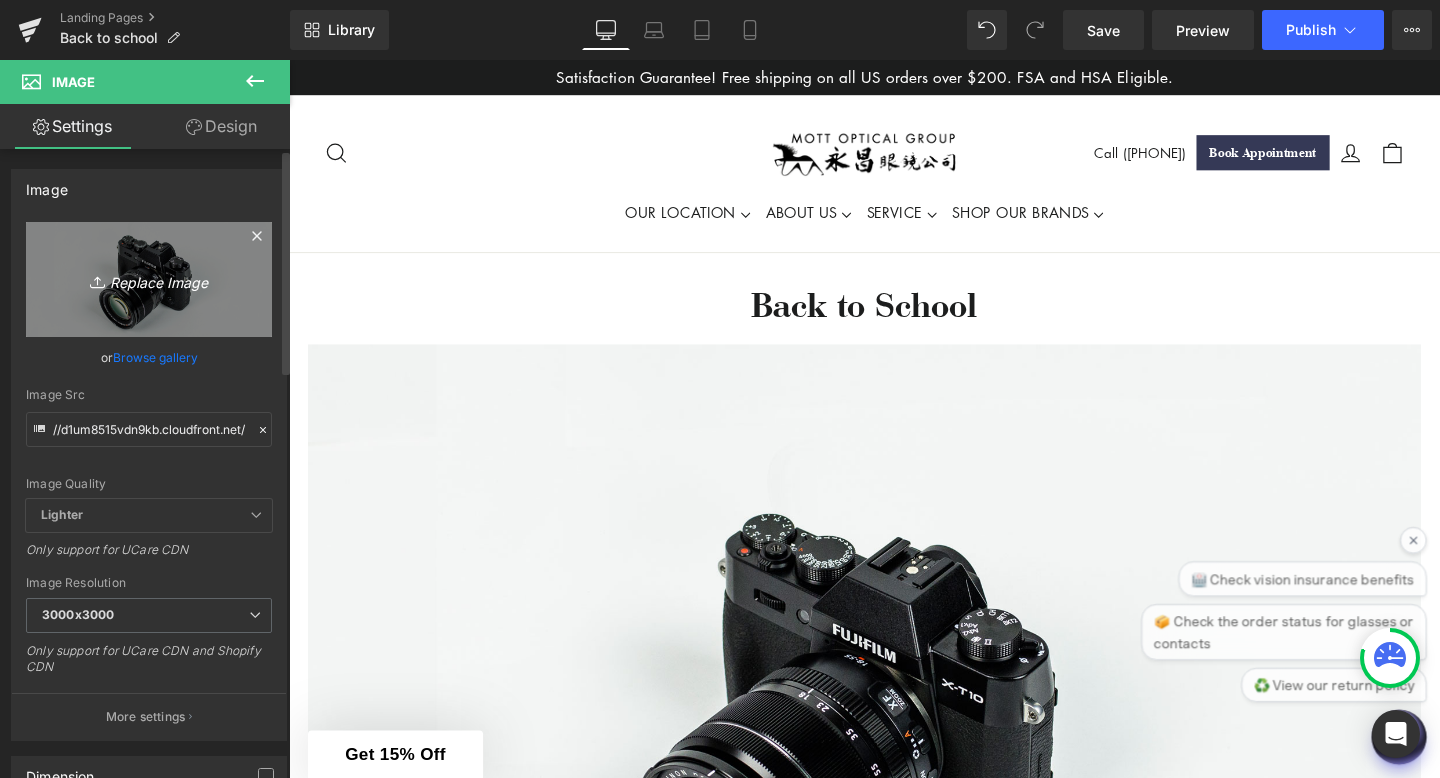 type on "C:\fakepath\back to school banner.png" 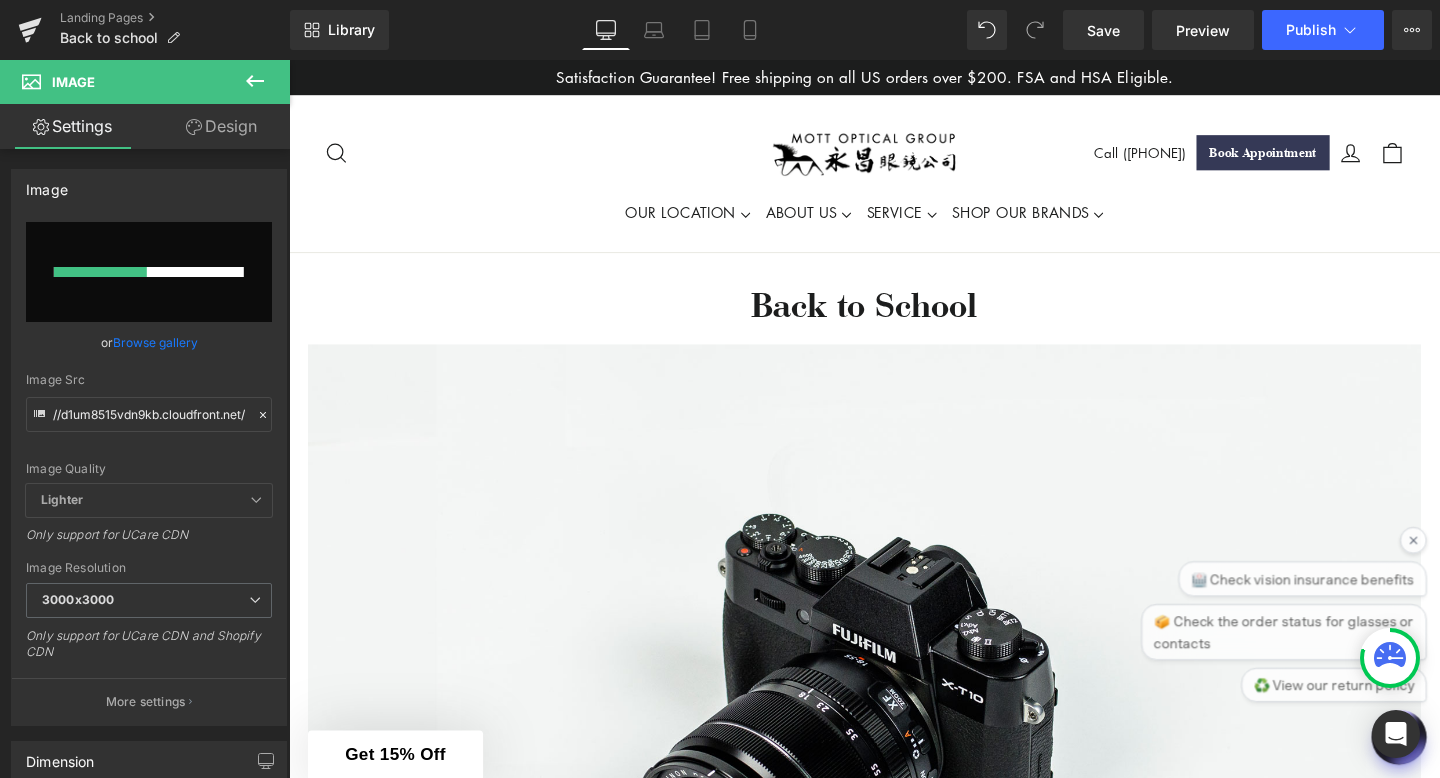 type 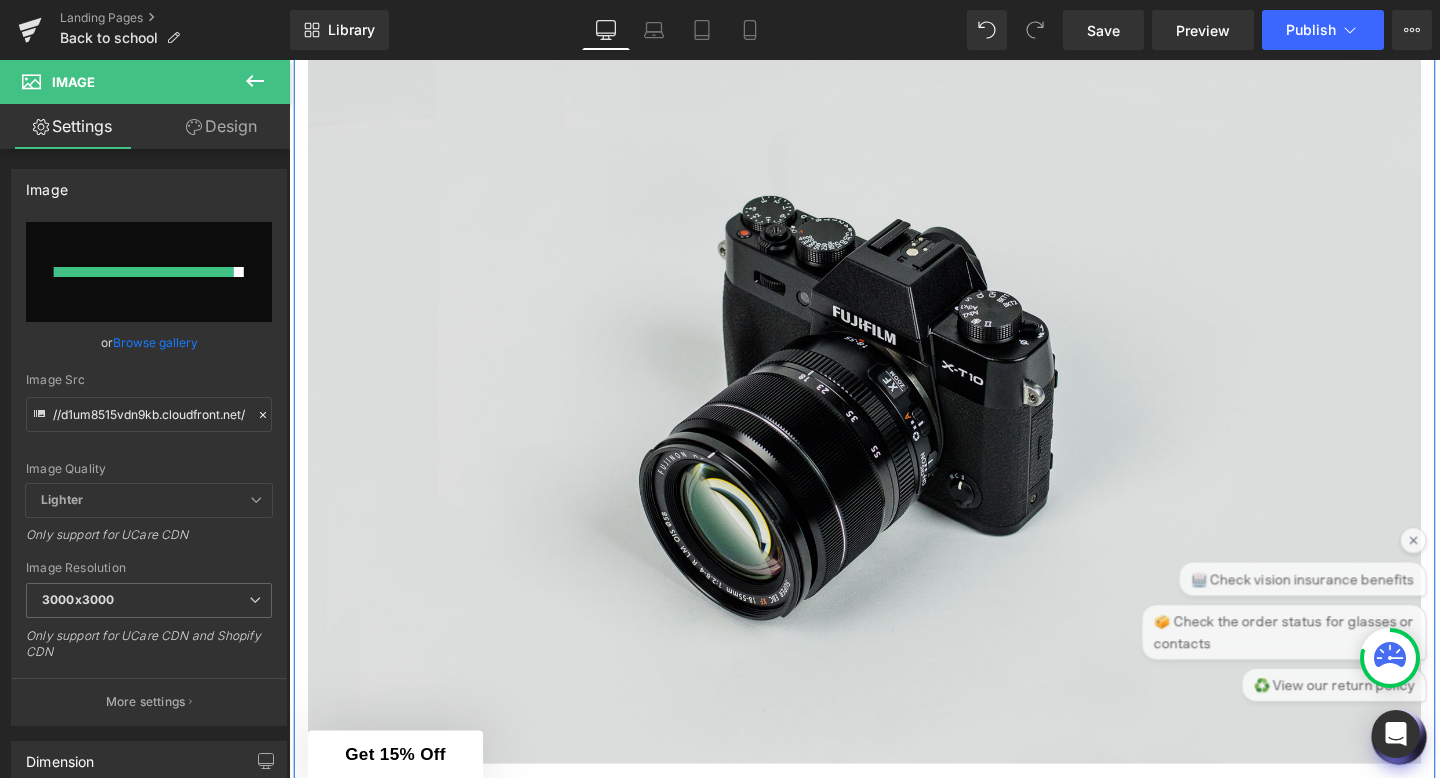 scroll, scrollTop: 0, scrollLeft: 0, axis: both 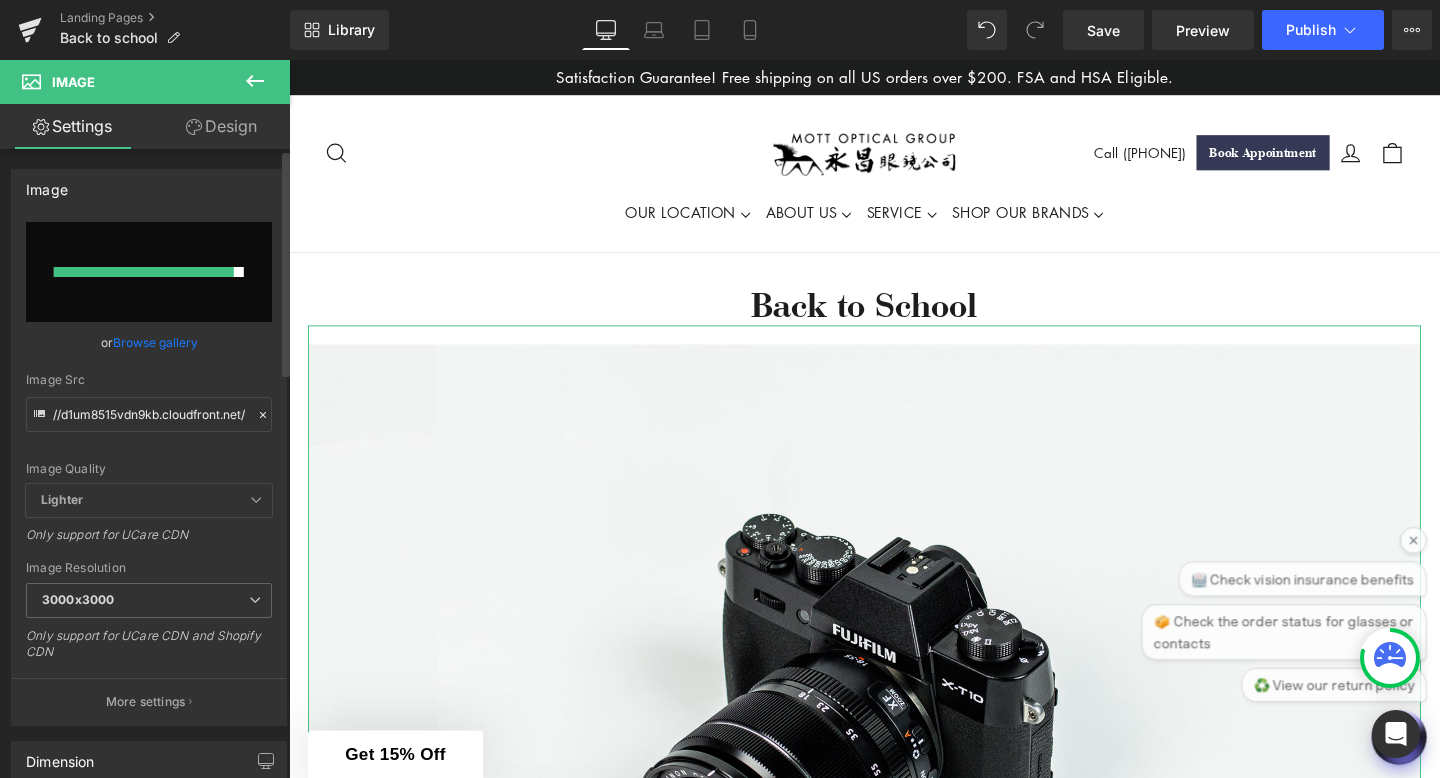 click on "Browse gallery" at bounding box center (155, 342) 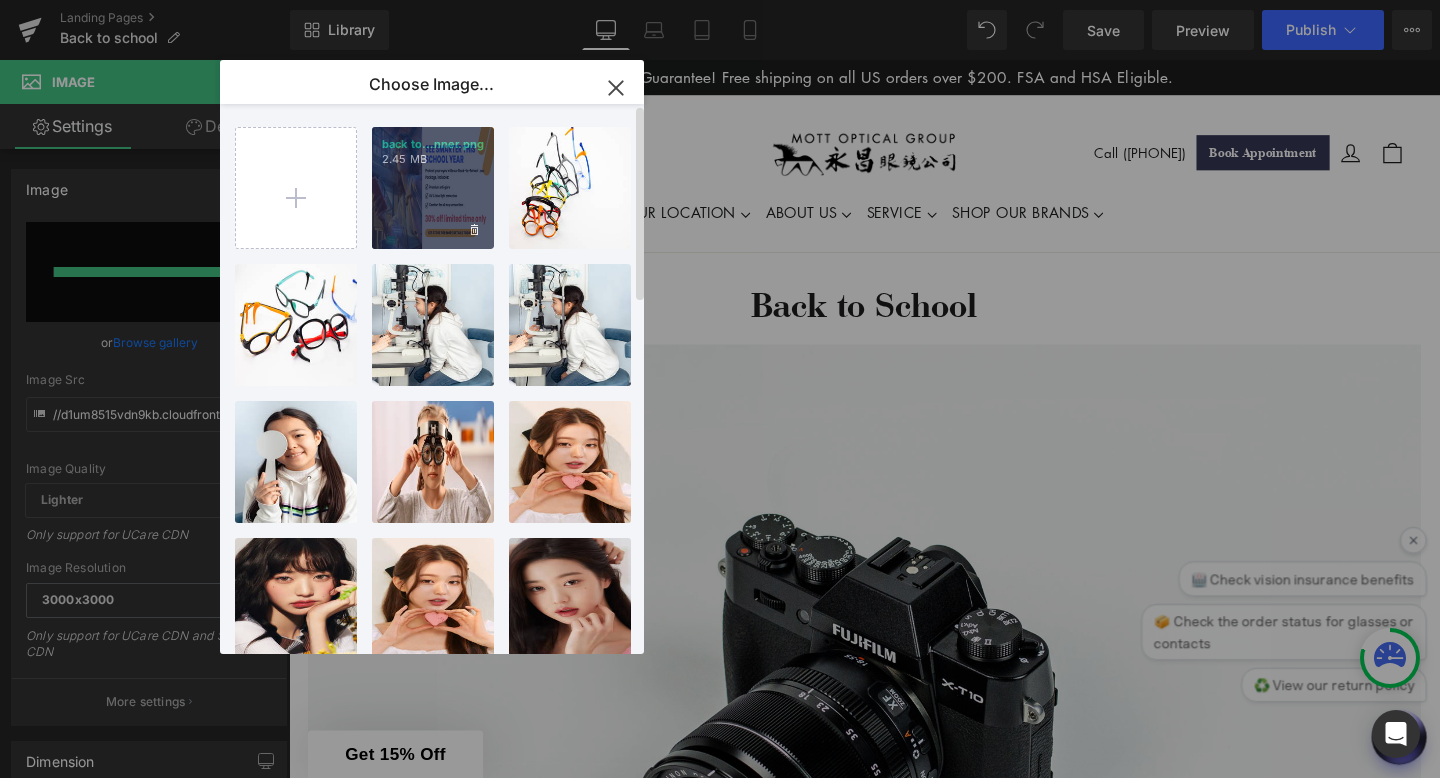 click on "back to...nner.png" at bounding box center (433, 188) 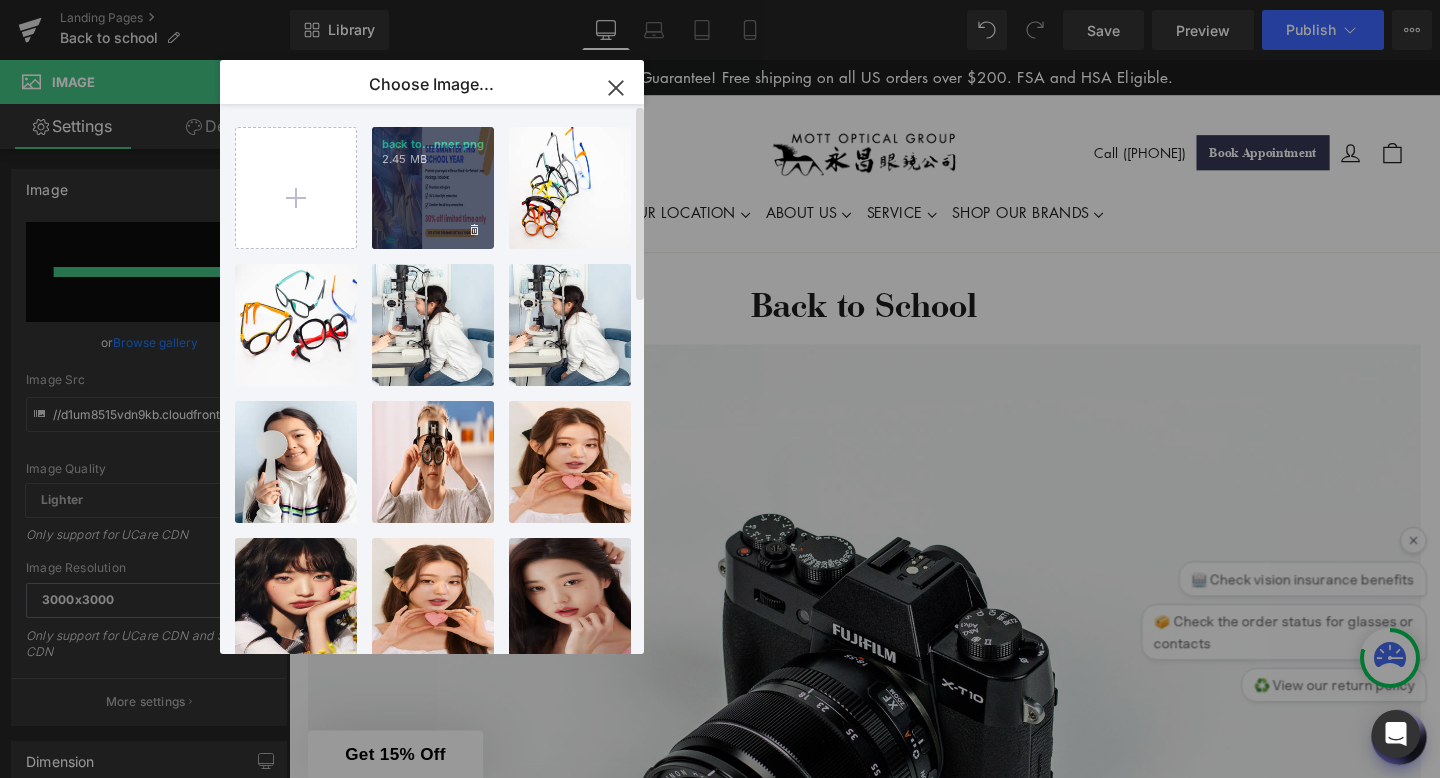 type on "https://ucarecdn.com/027f9172-c405-4370-8bac-2456a40ea81c/-/format/auto/-/preview/3000x3000/-/quality/lighter/back%20to%20school%20banner.png" 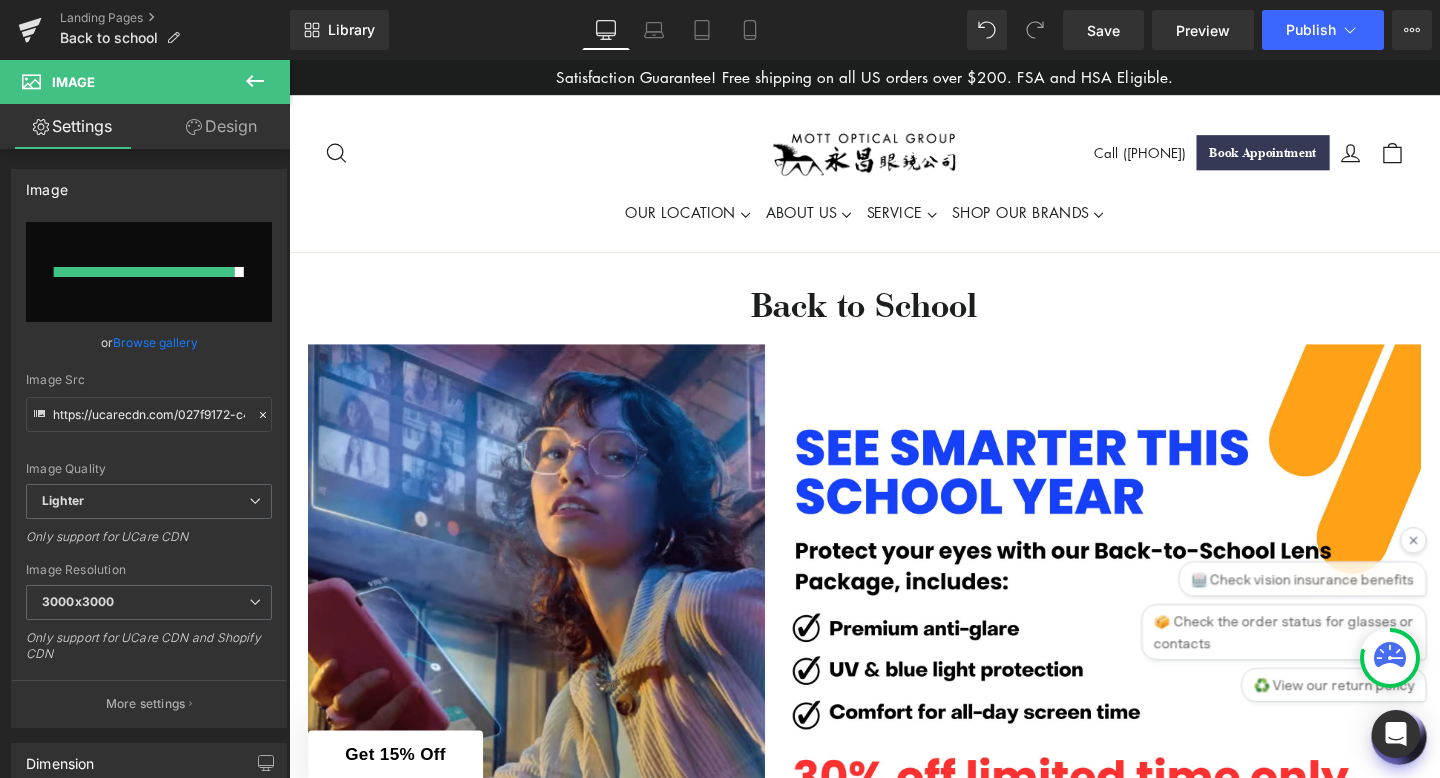 click on "OUR LOCATION
[STREET] Optical
Mk2 optical
Universal Optical
Flushing Optical
MK Vision Center Brooklyn
MK Vision Center Forest HIlls" at bounding box center (894, 220) 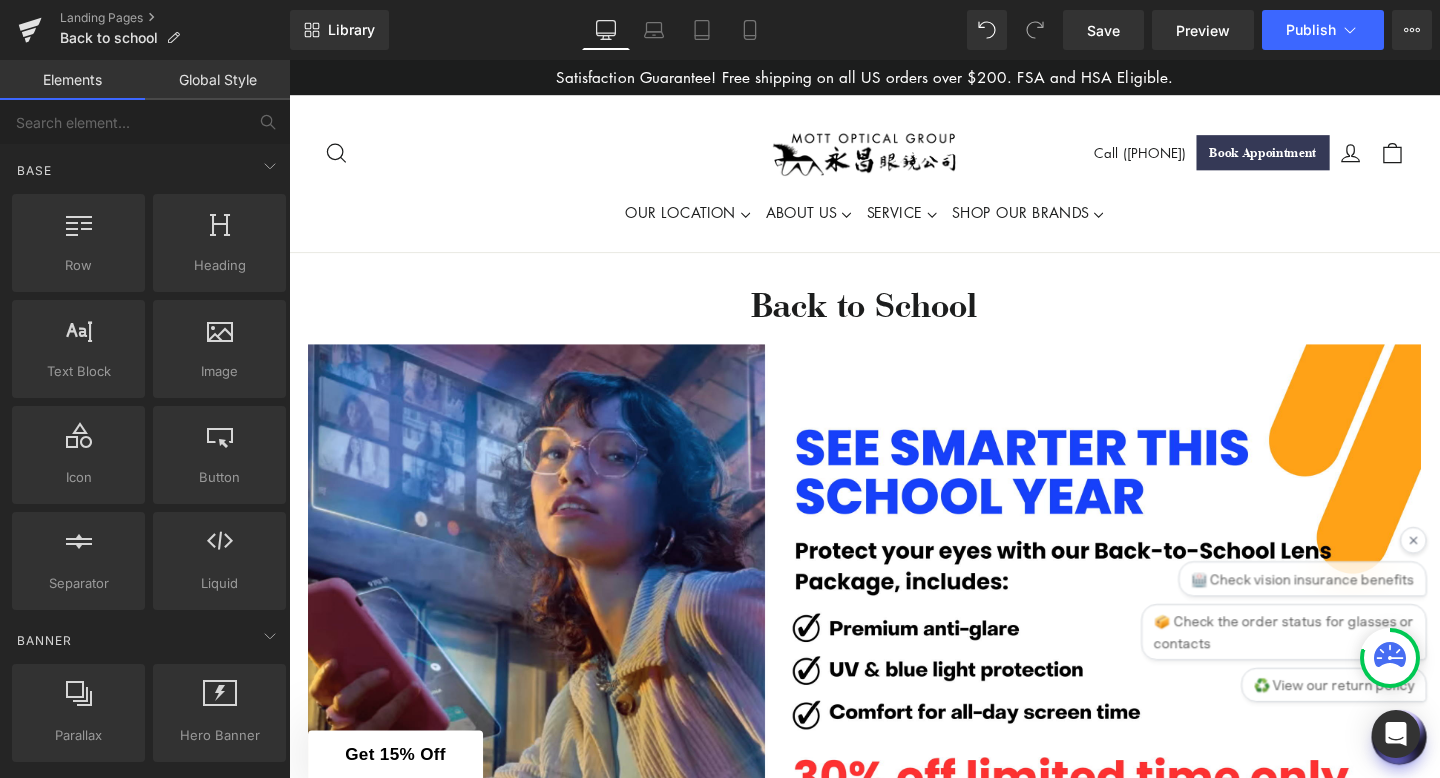 click on "OUR LOCATION
[STREET] Optical
Mk2 optical
Universal Optical
Flushing Optical
MK Vision Center Brooklyn
MK Vision Center Forest HIlls" at bounding box center (894, 220) 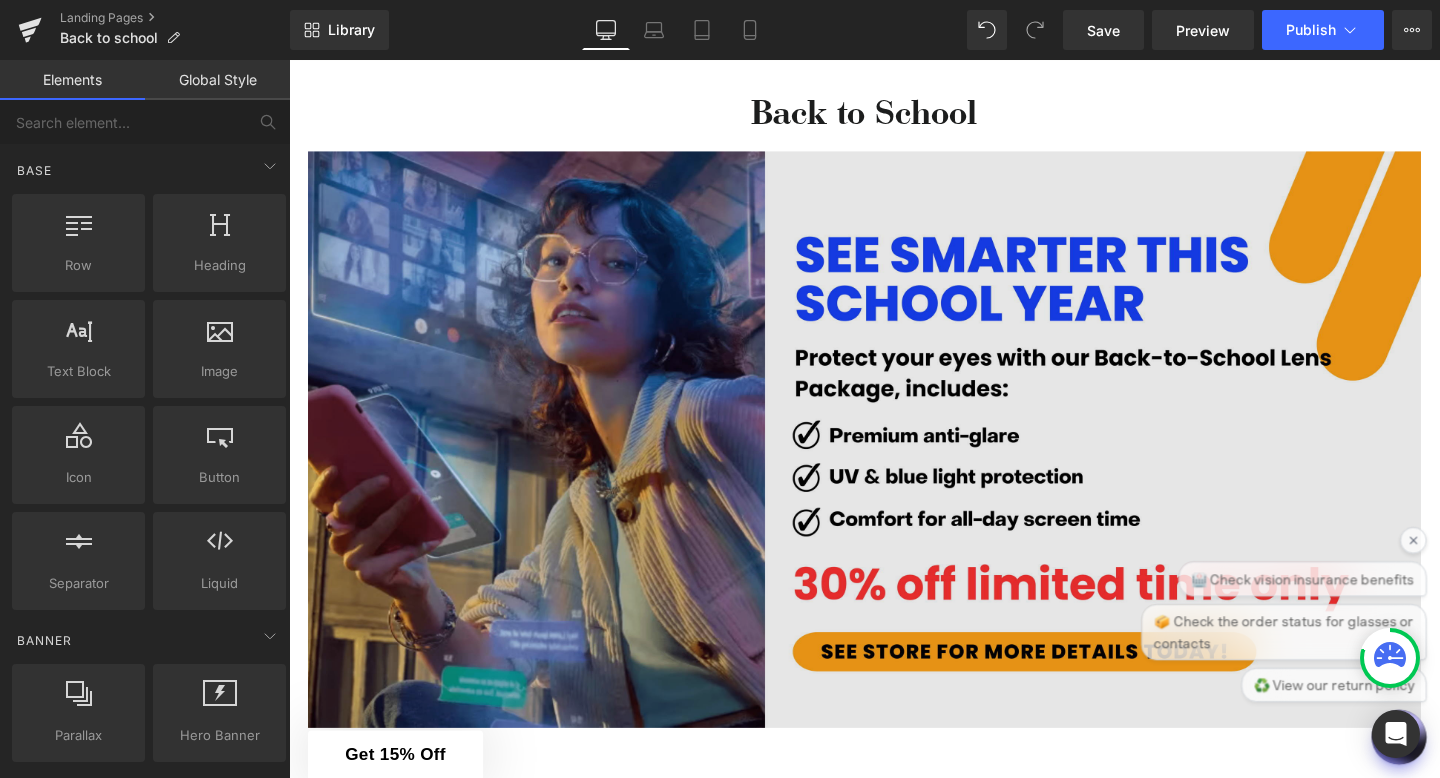 scroll, scrollTop: 131, scrollLeft: 0, axis: vertical 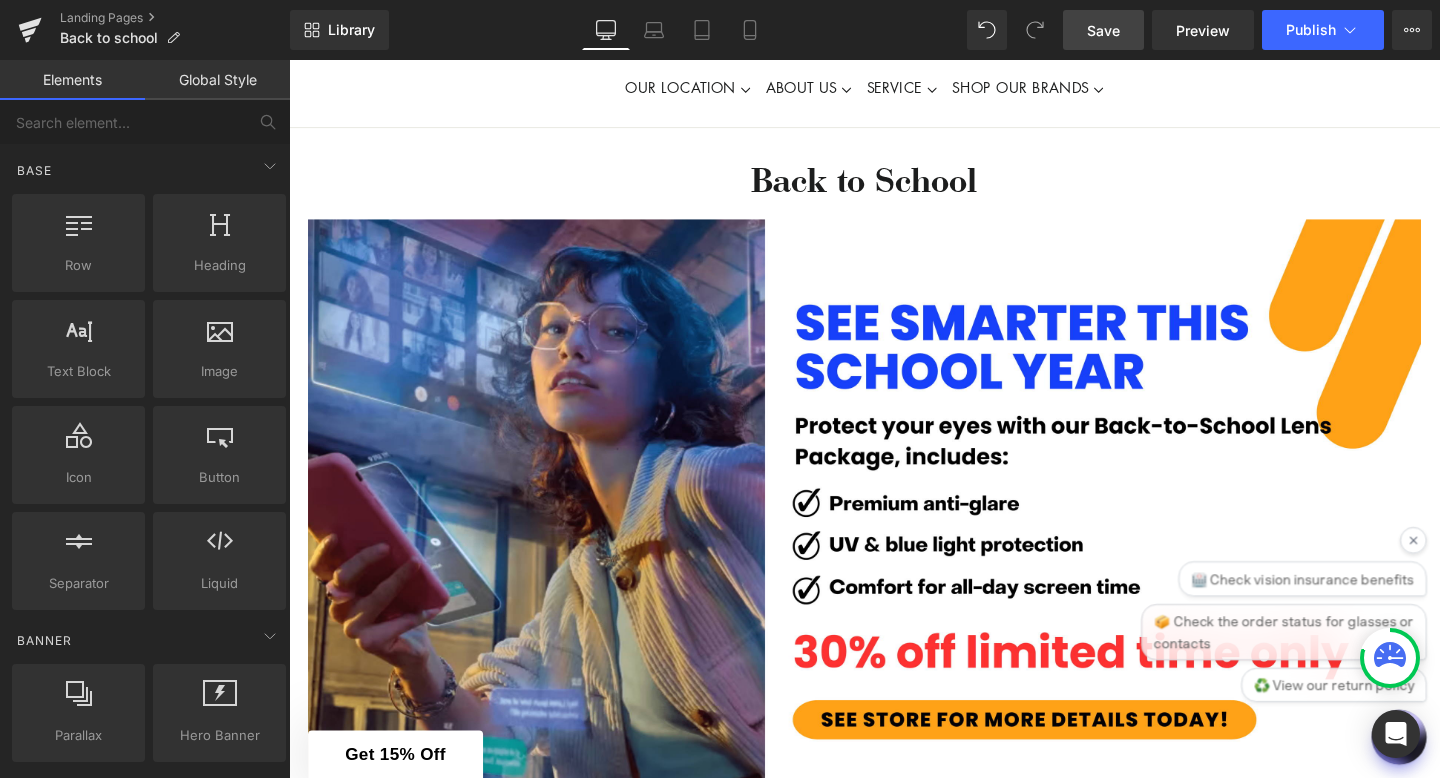 click on "Save" at bounding box center (1103, 30) 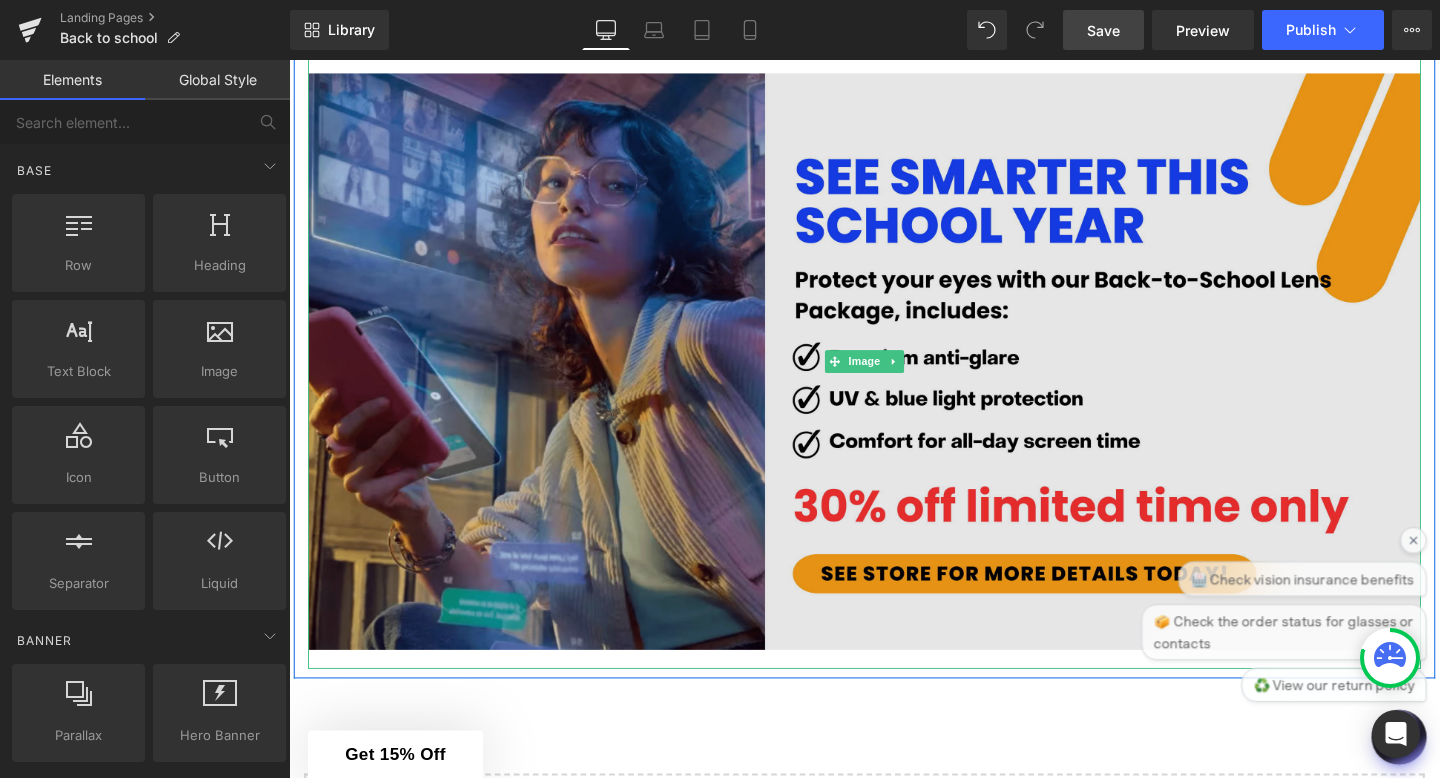 scroll, scrollTop: 0, scrollLeft: 0, axis: both 